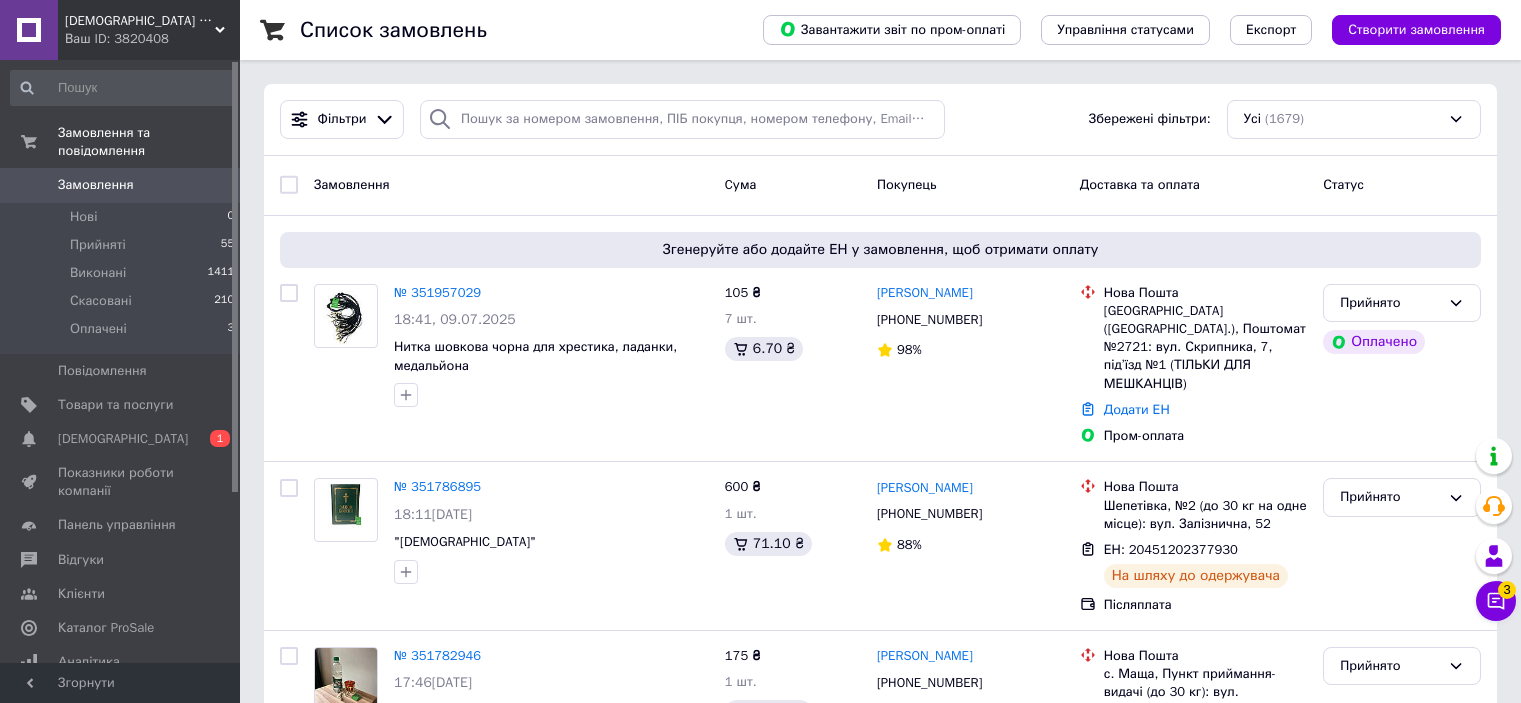scroll, scrollTop: 0, scrollLeft: 0, axis: both 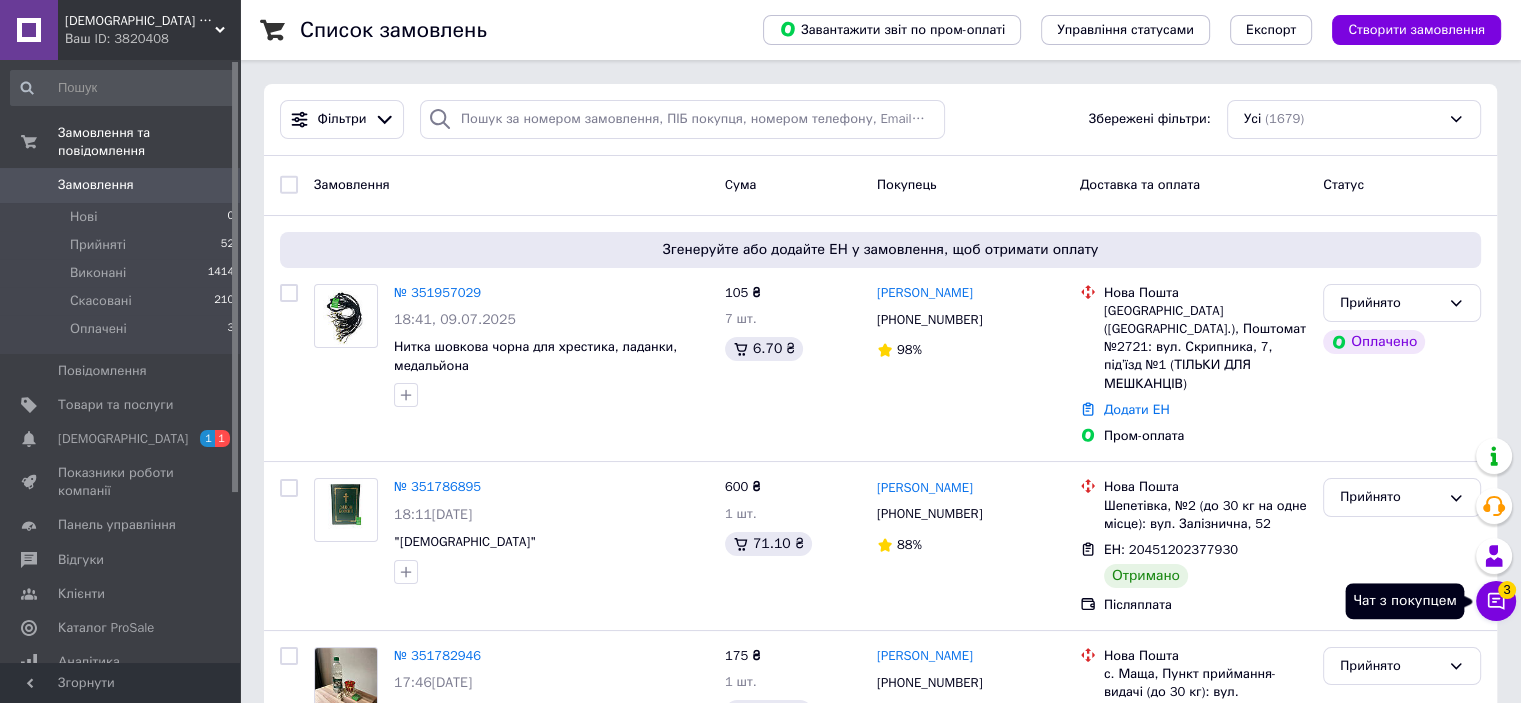 click 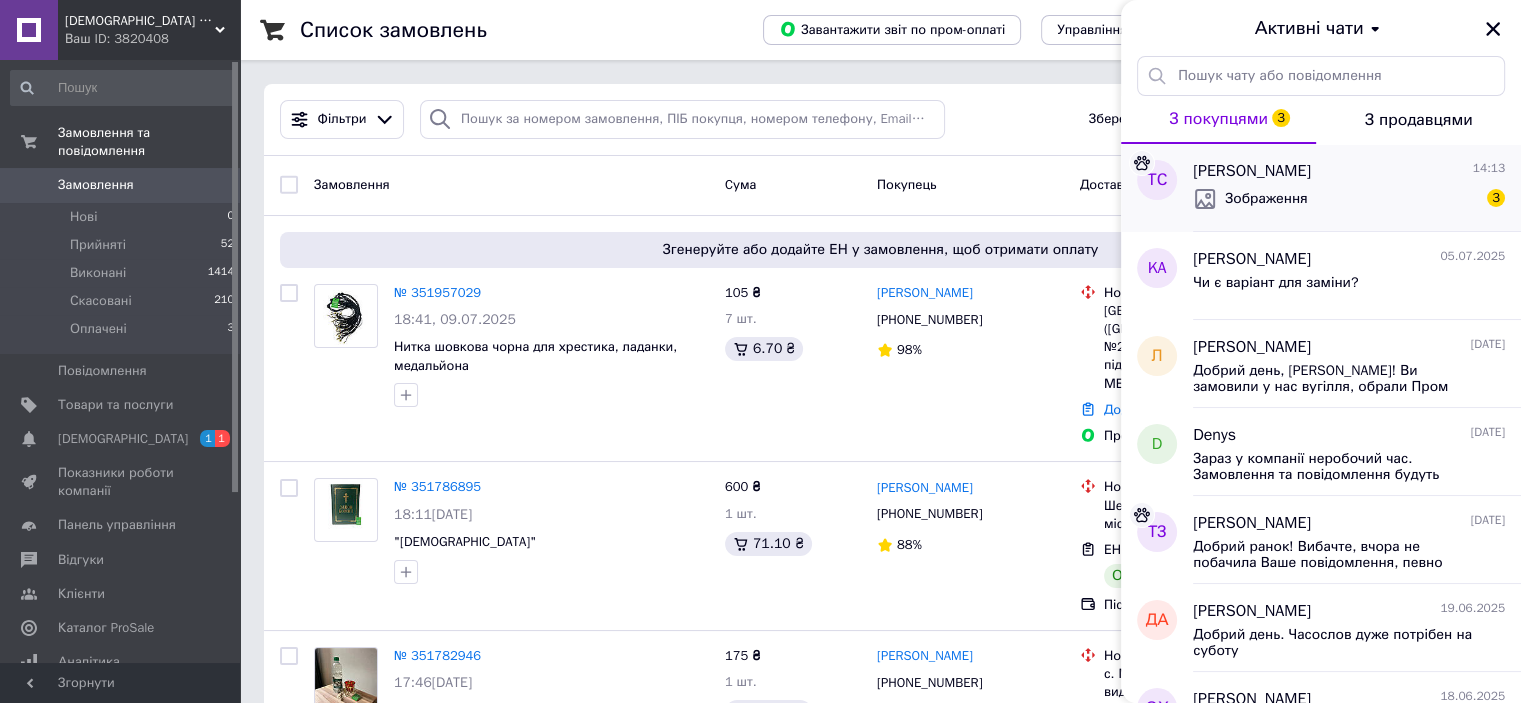 click on "Зображення" at bounding box center [1266, 199] 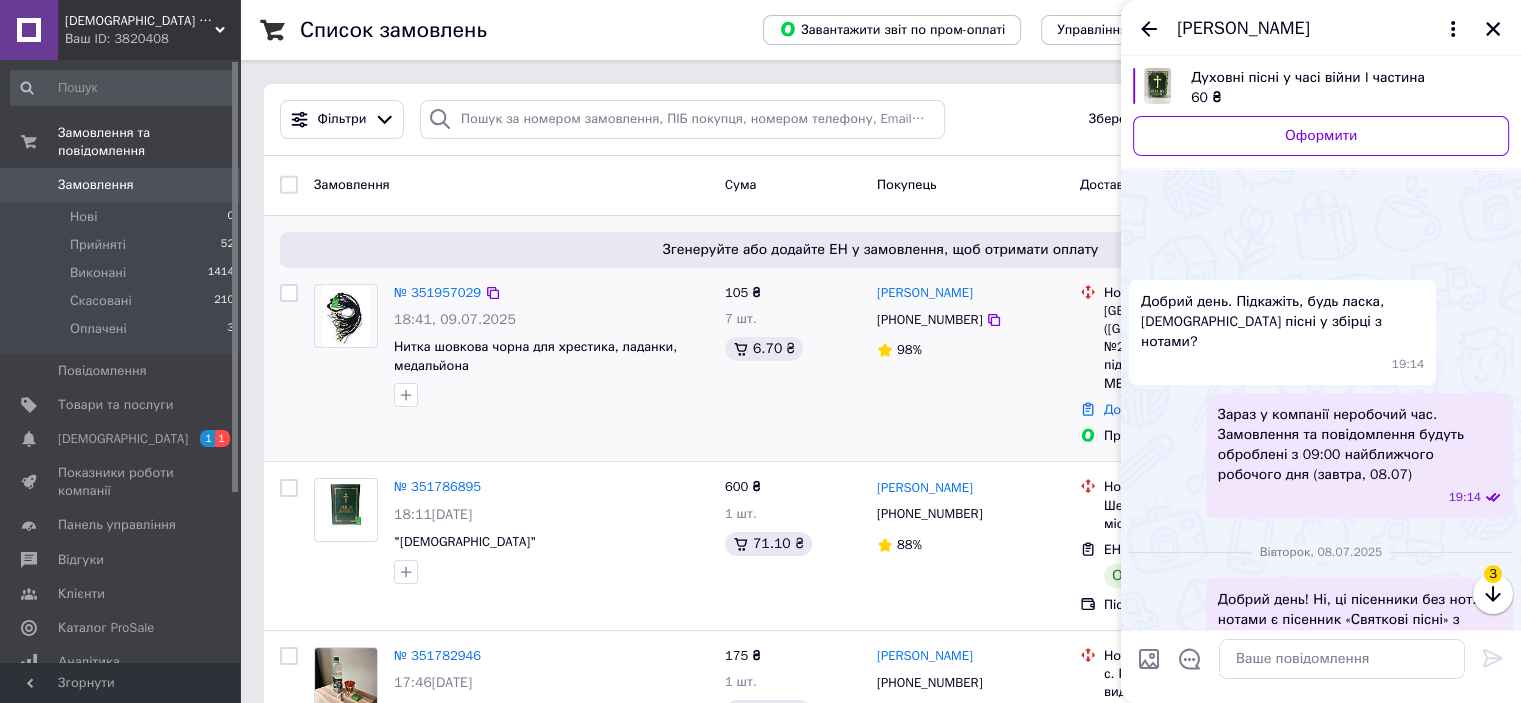 scroll, scrollTop: 1202, scrollLeft: 0, axis: vertical 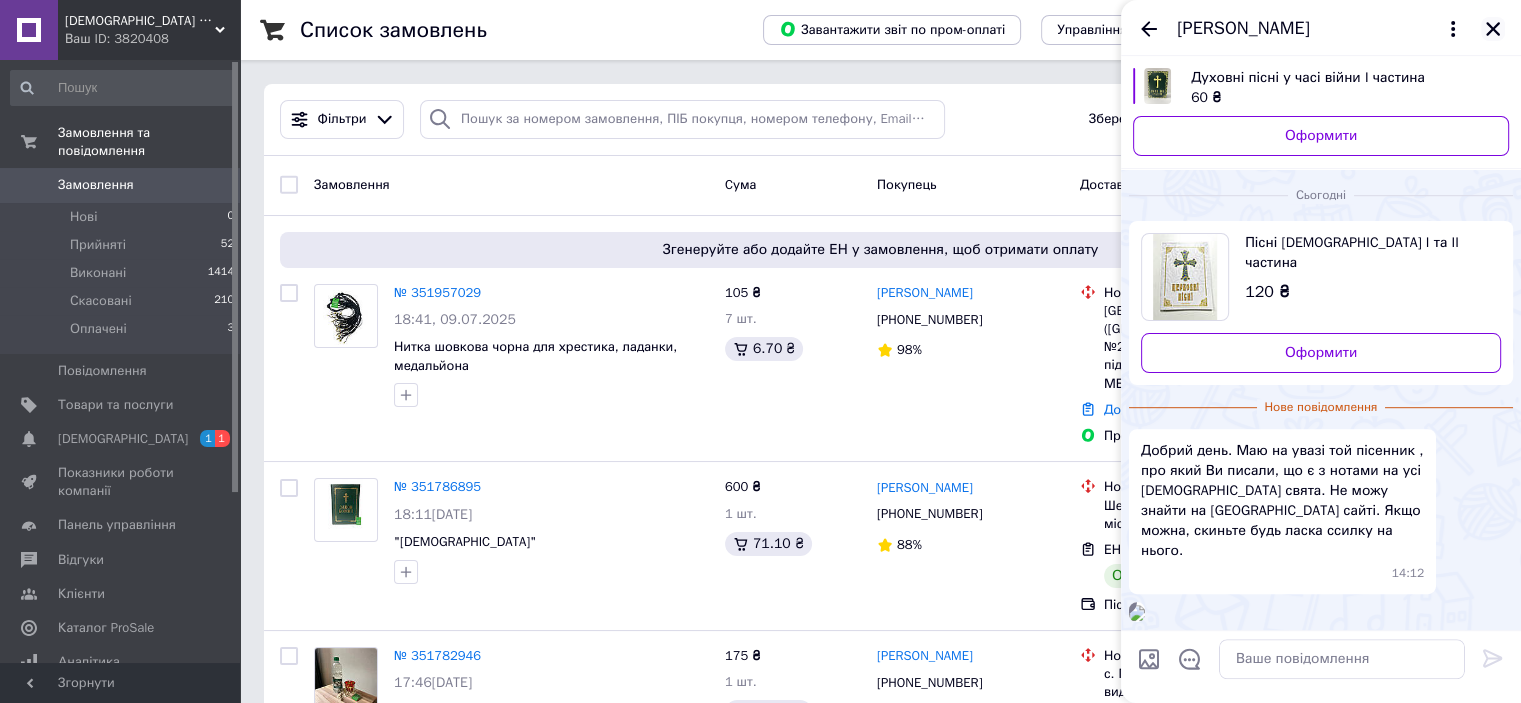 click 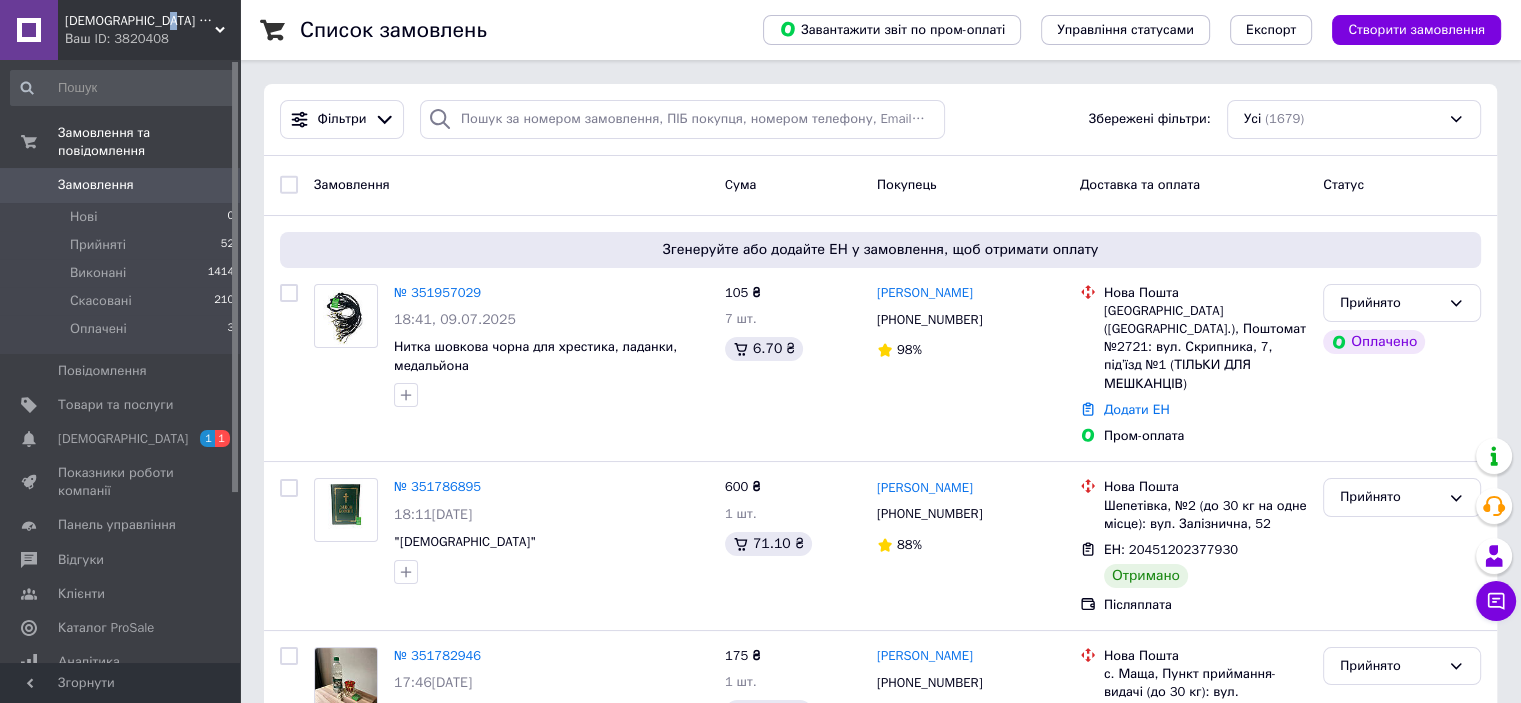 click on "[DEMOGRAPHIC_DATA] крамниця «Сіон"" at bounding box center (140, 21) 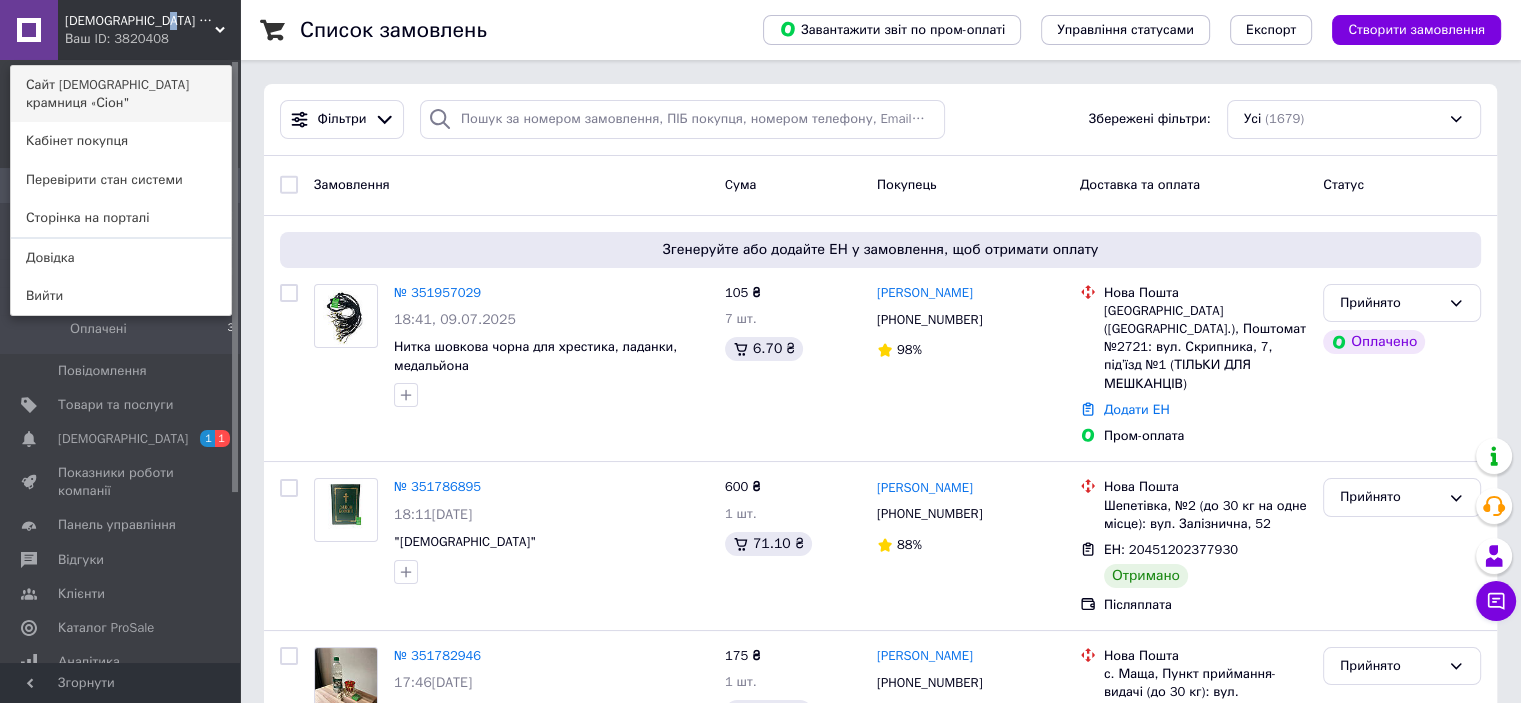 click on "Сайт [DEMOGRAPHIC_DATA] крамниця «Сіон"" at bounding box center [121, 94] 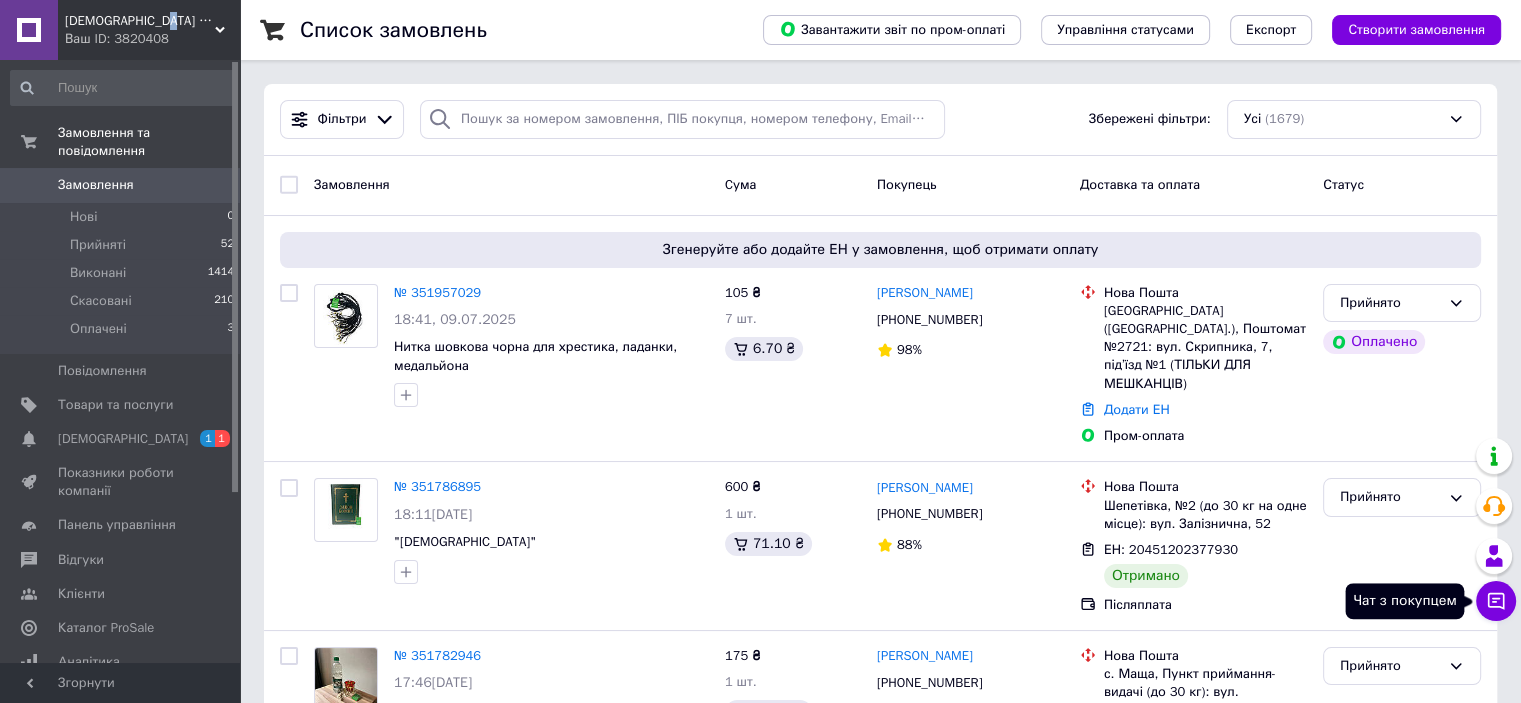 click 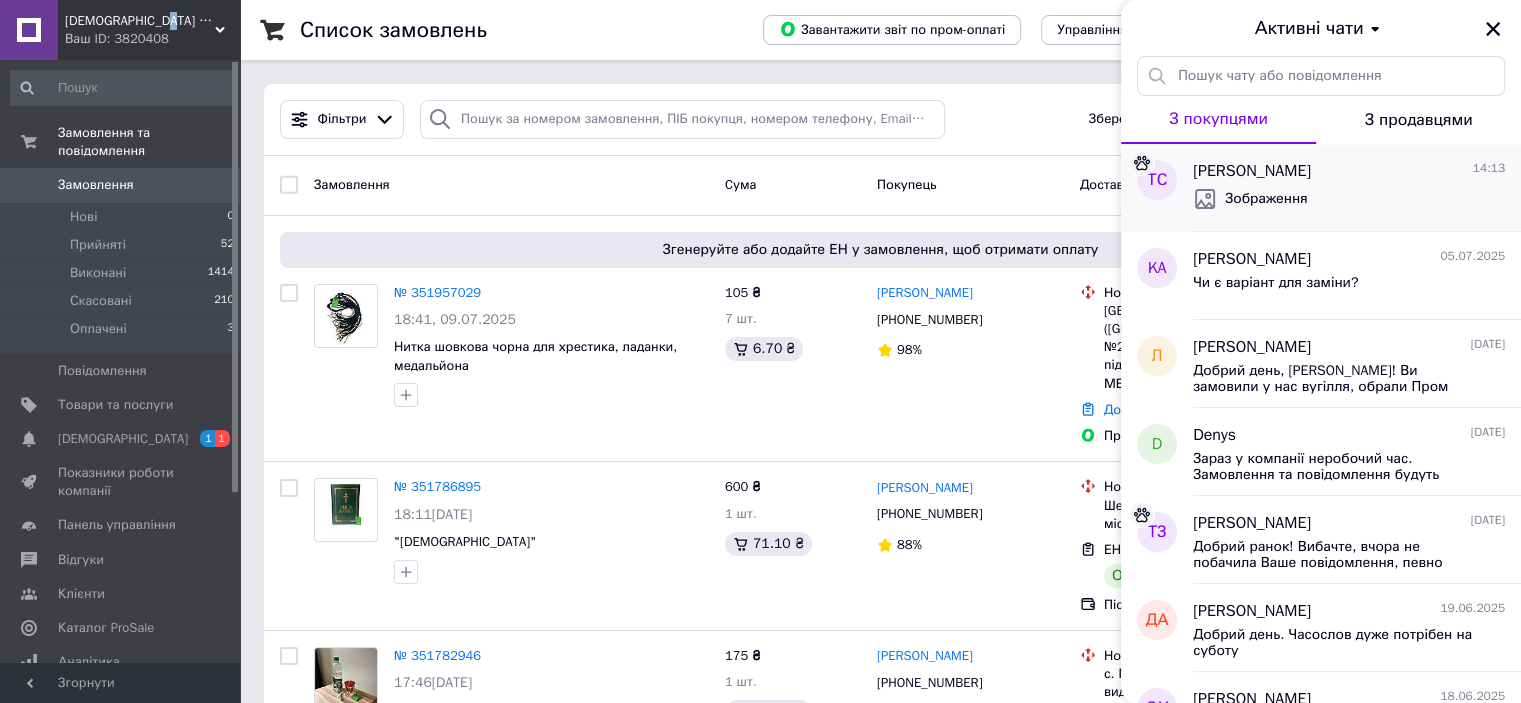 click on "Зображення" at bounding box center (1349, 199) 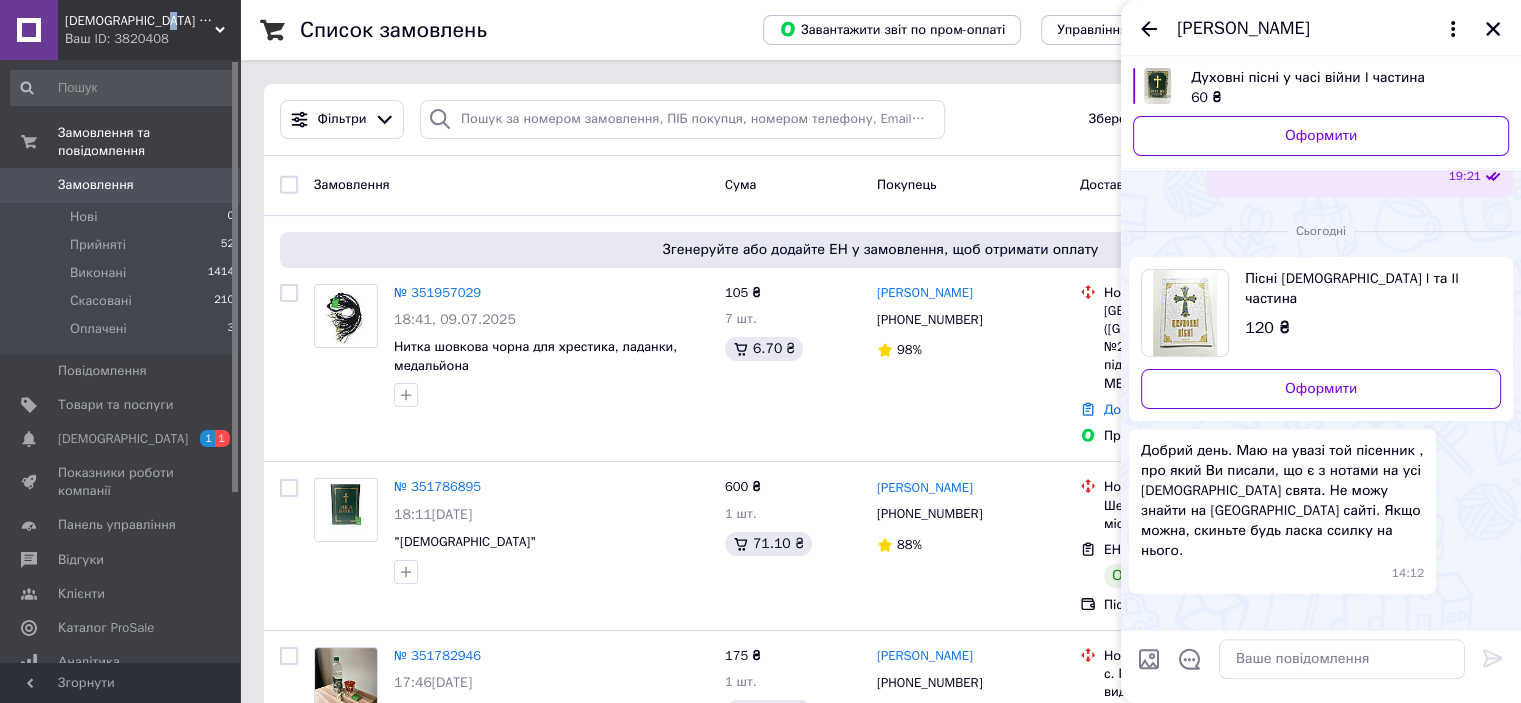 scroll, scrollTop: 1136, scrollLeft: 0, axis: vertical 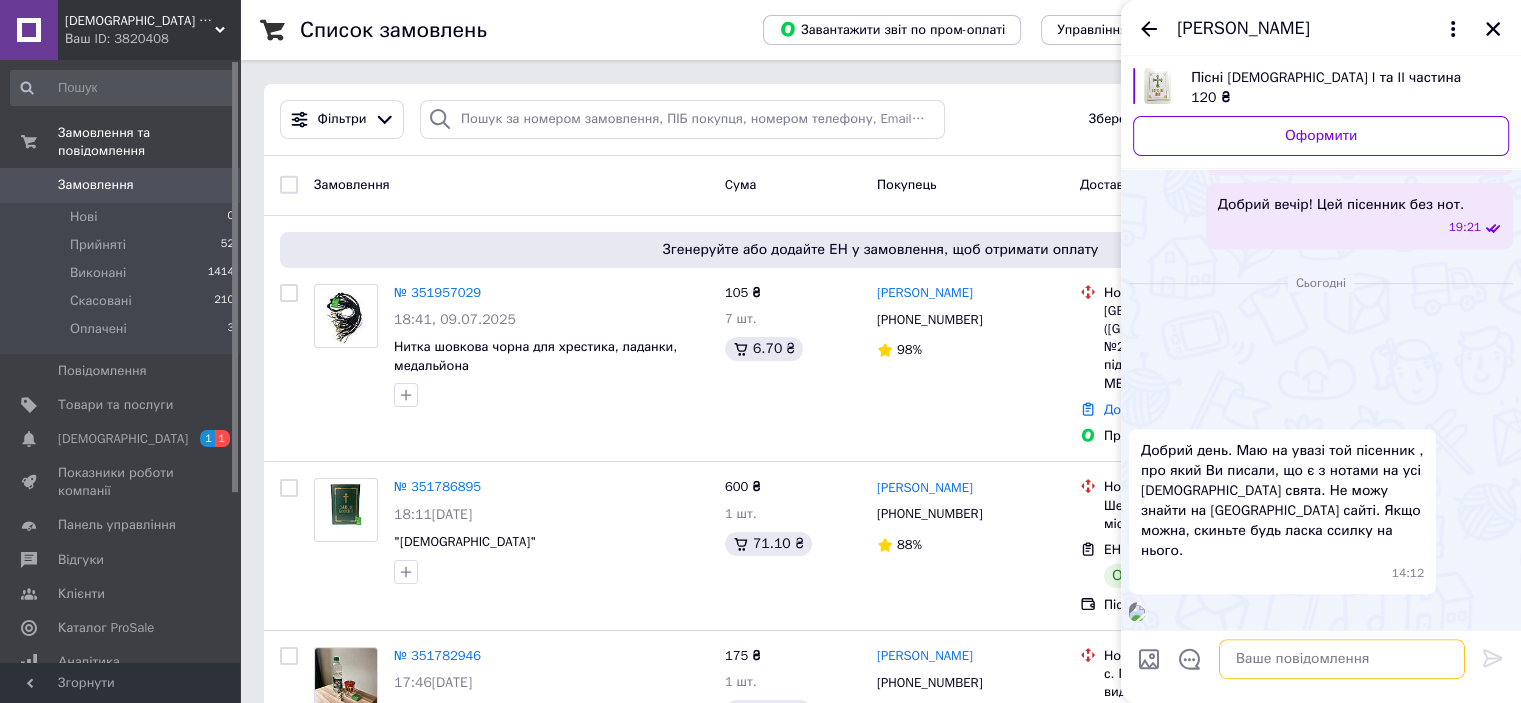 click at bounding box center [1342, 659] 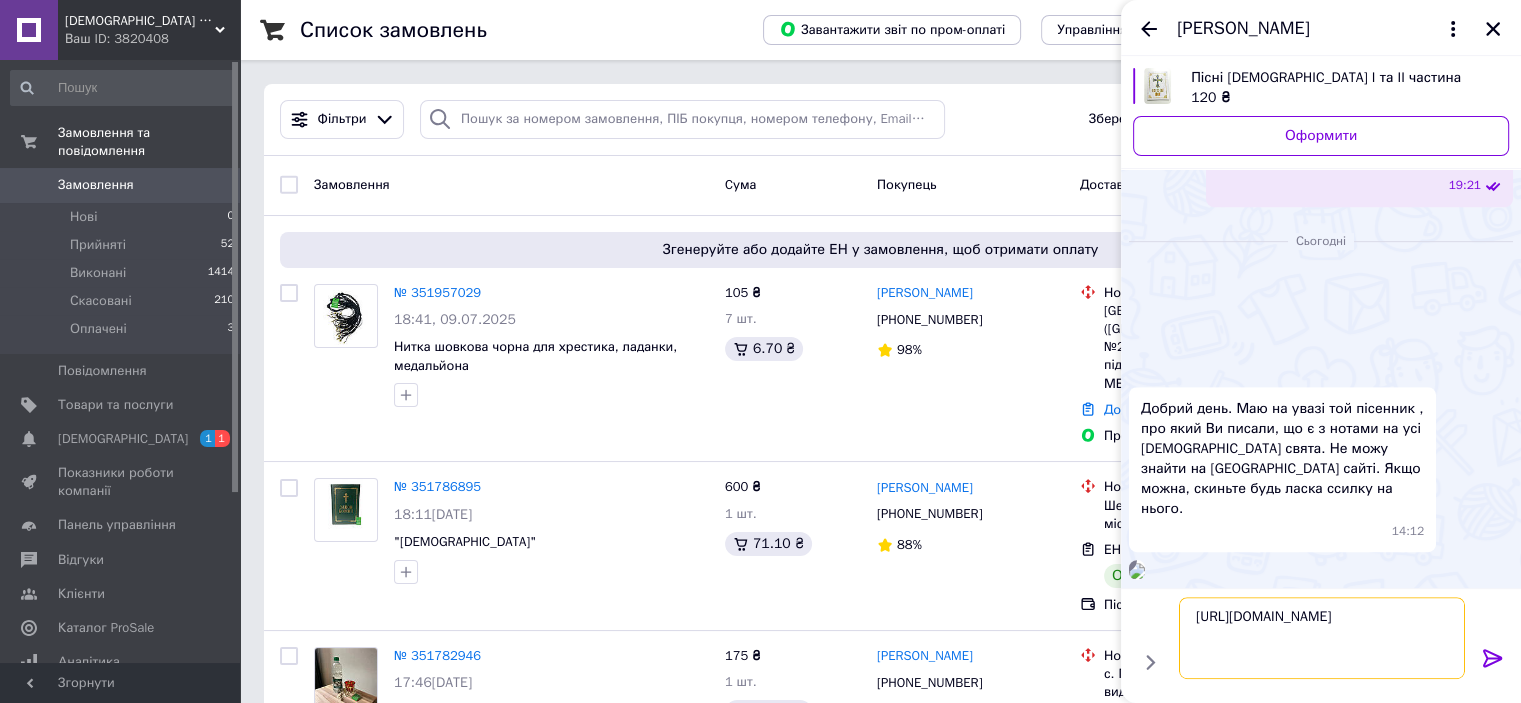 type on "https://sionkramnicya.com.ua/p2332198526-svyatkovi-pisni-komplekt.html" 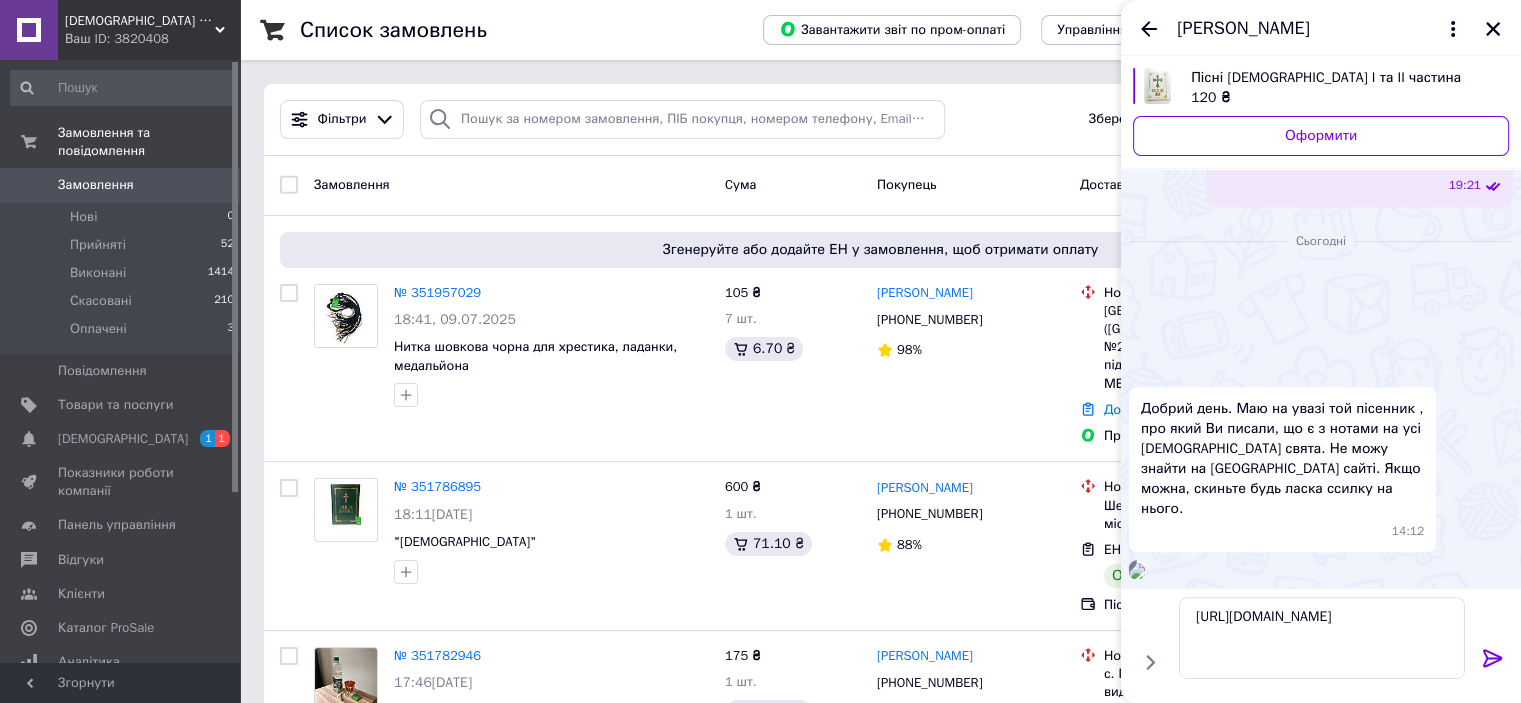 click 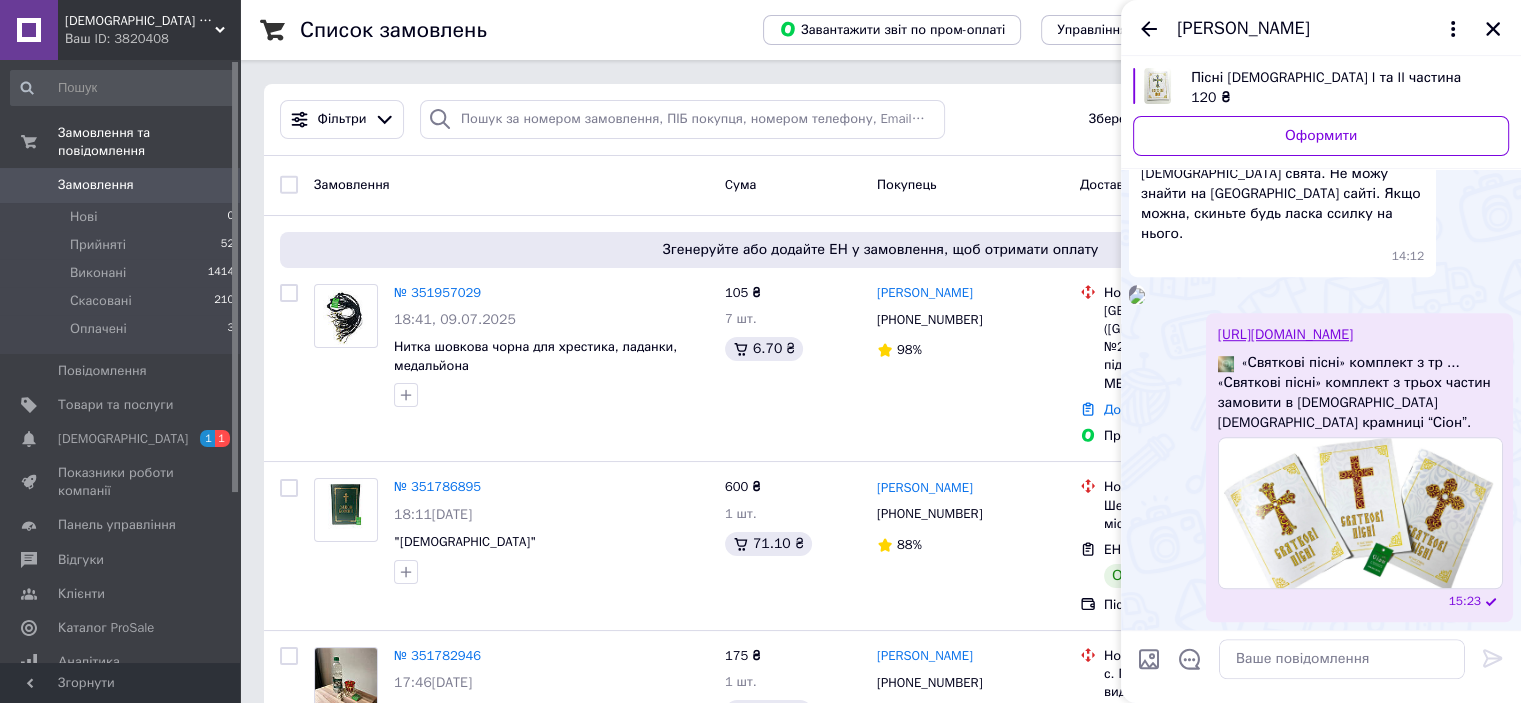 scroll, scrollTop: 1273, scrollLeft: 0, axis: vertical 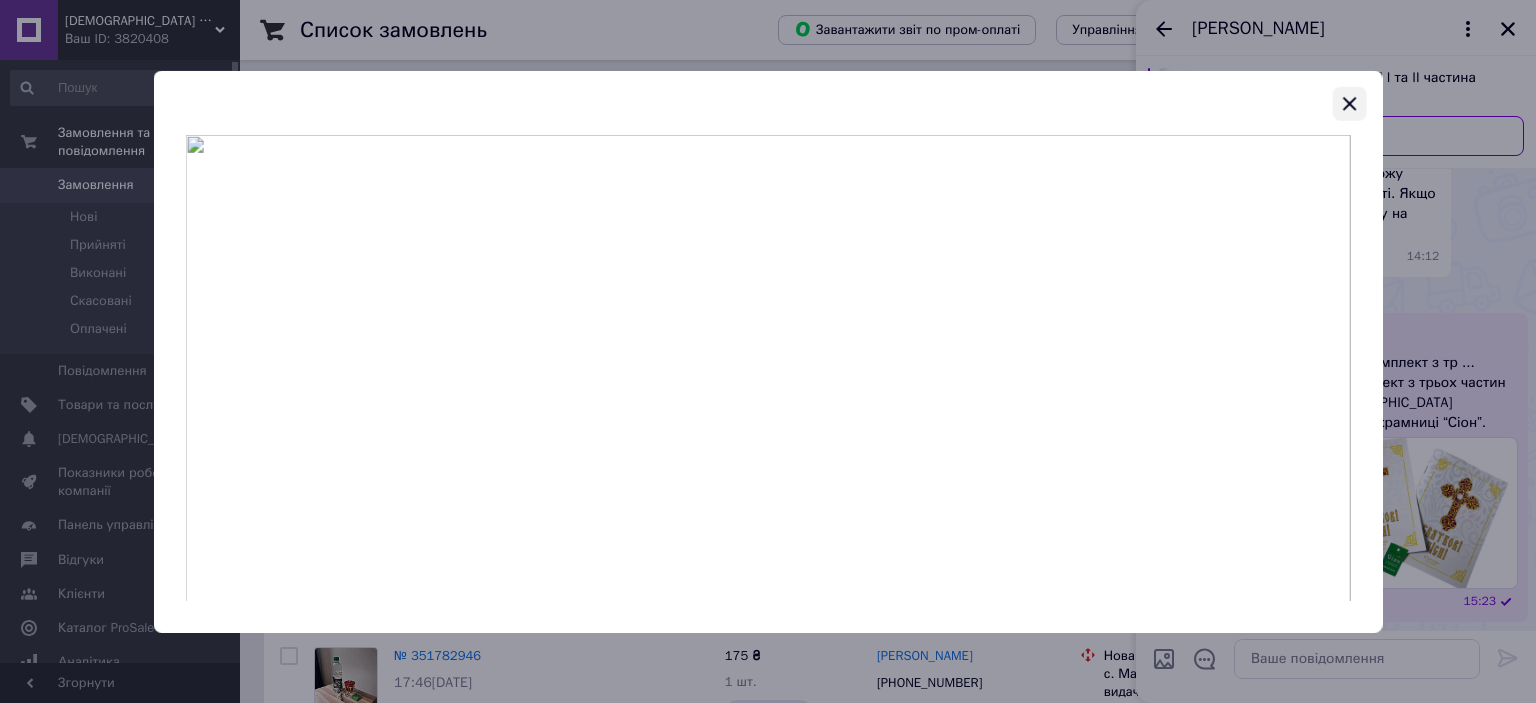 click 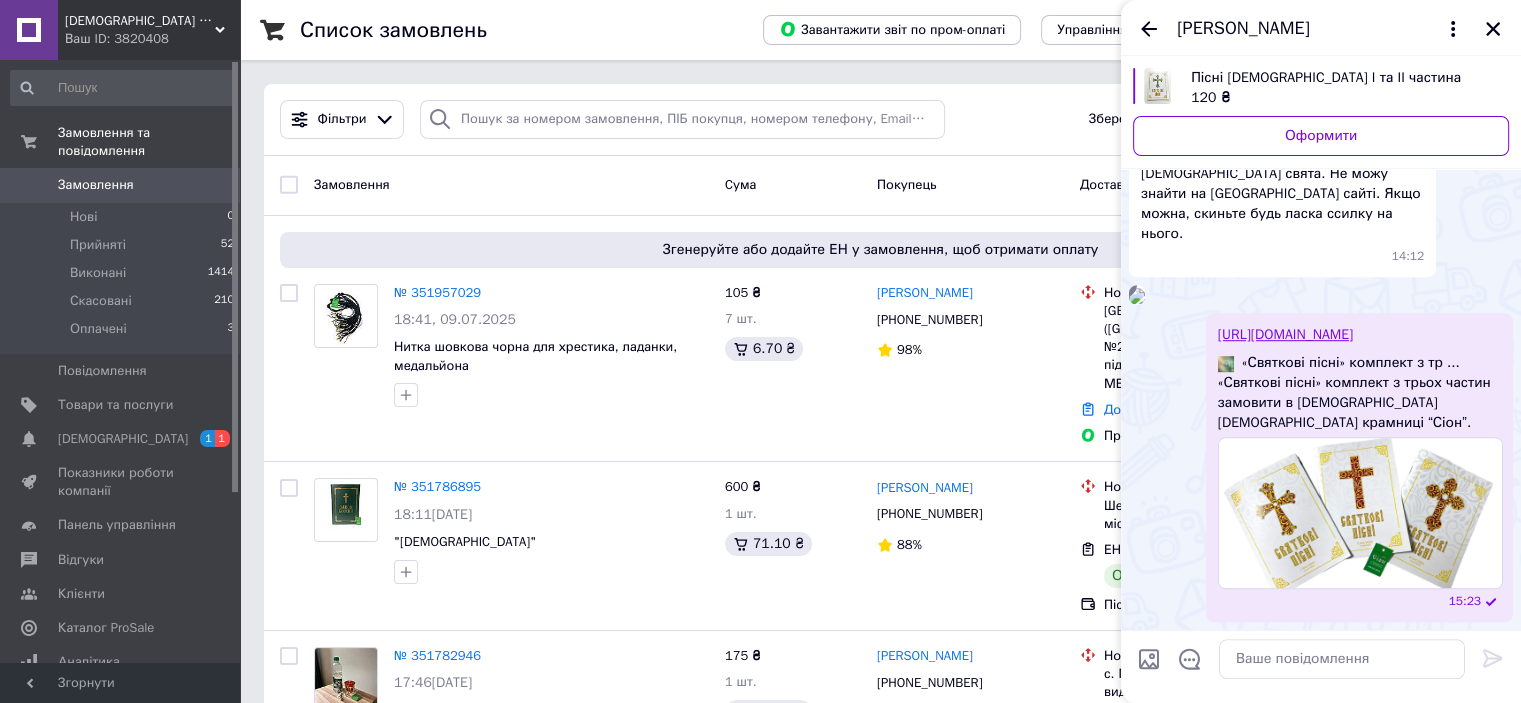 click at bounding box center [1137, 296] 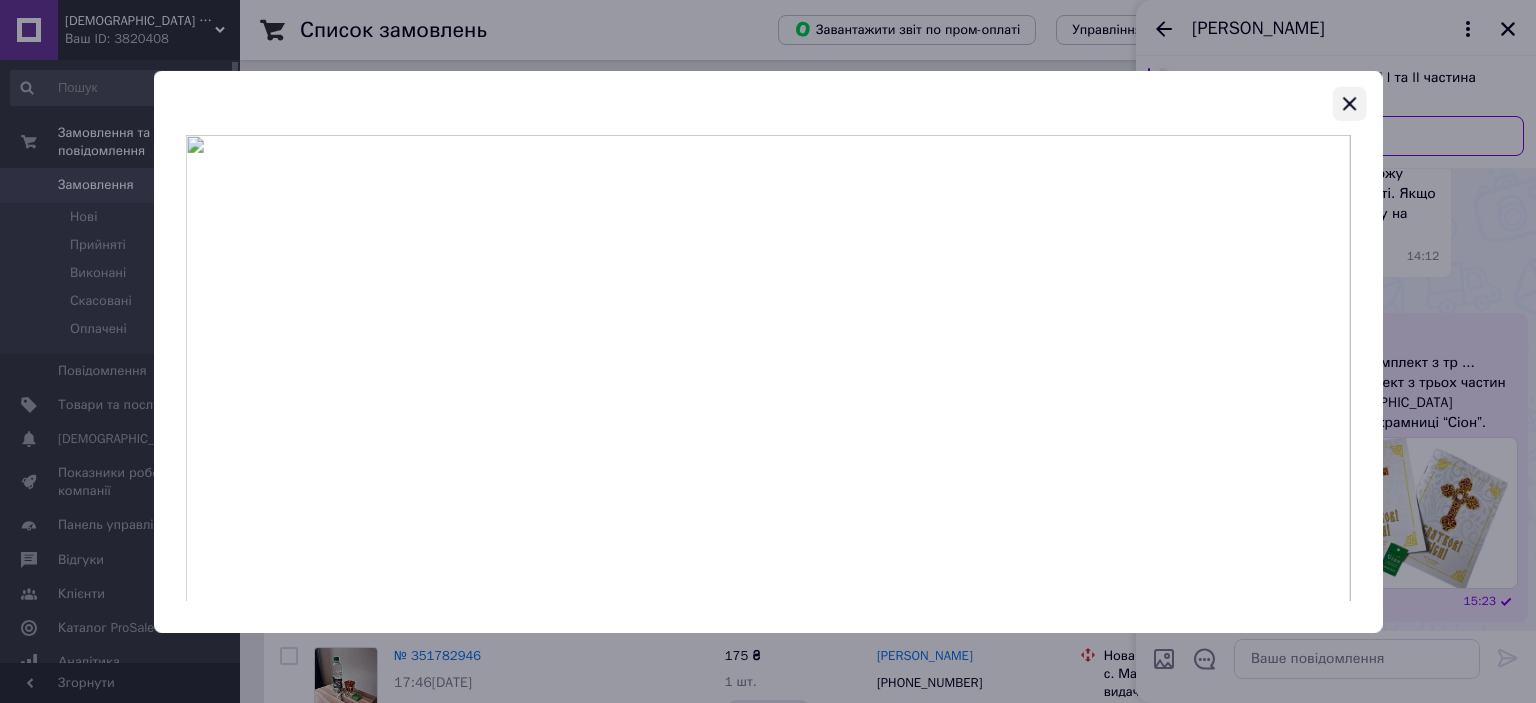 click 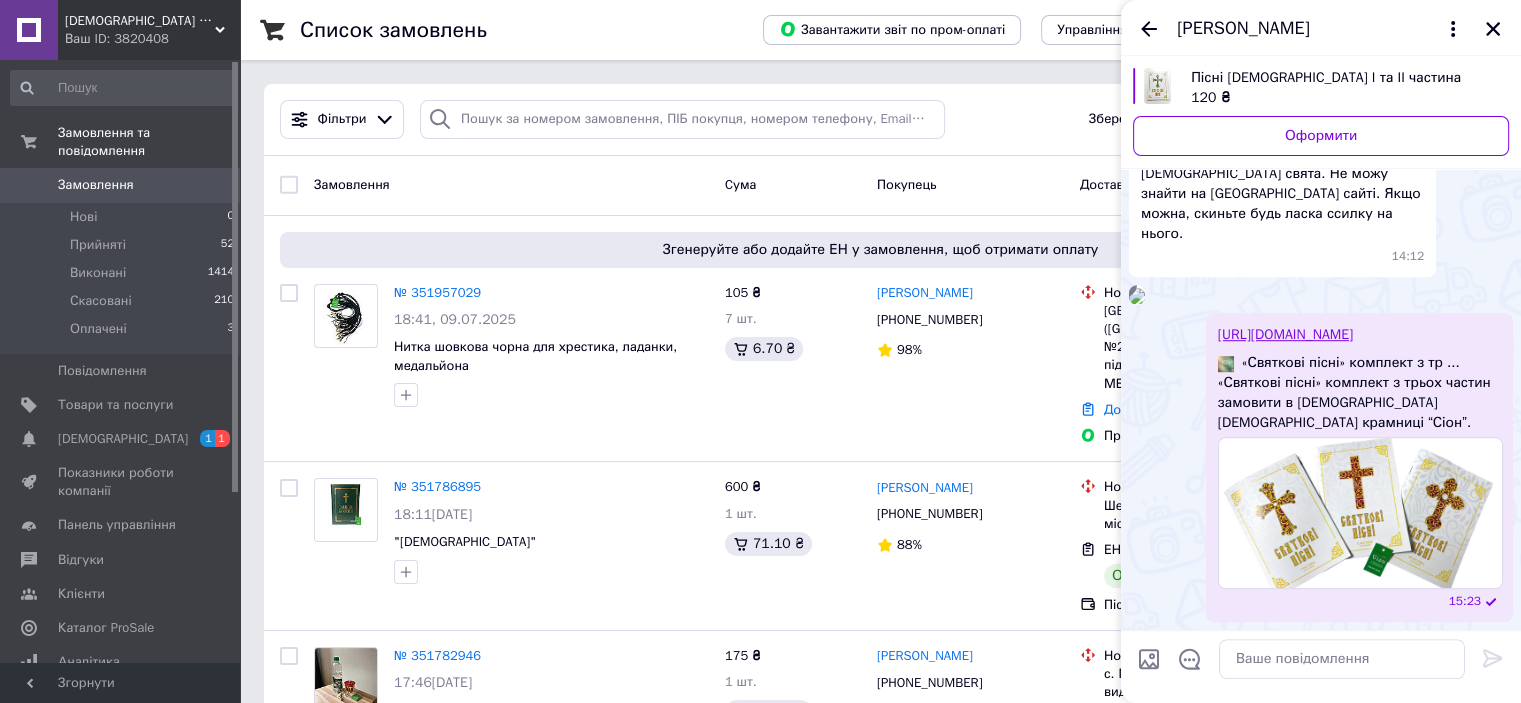 scroll, scrollTop: 1473, scrollLeft: 0, axis: vertical 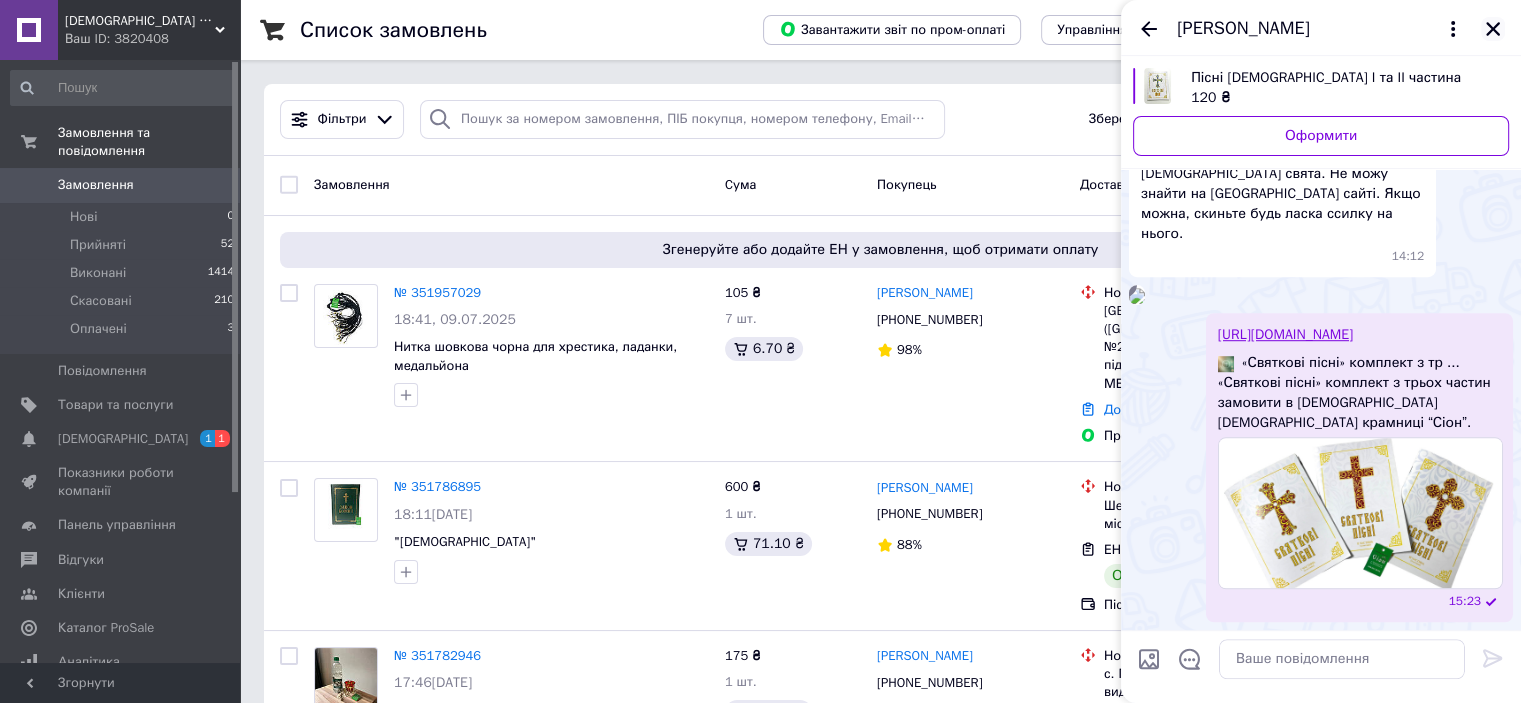 click 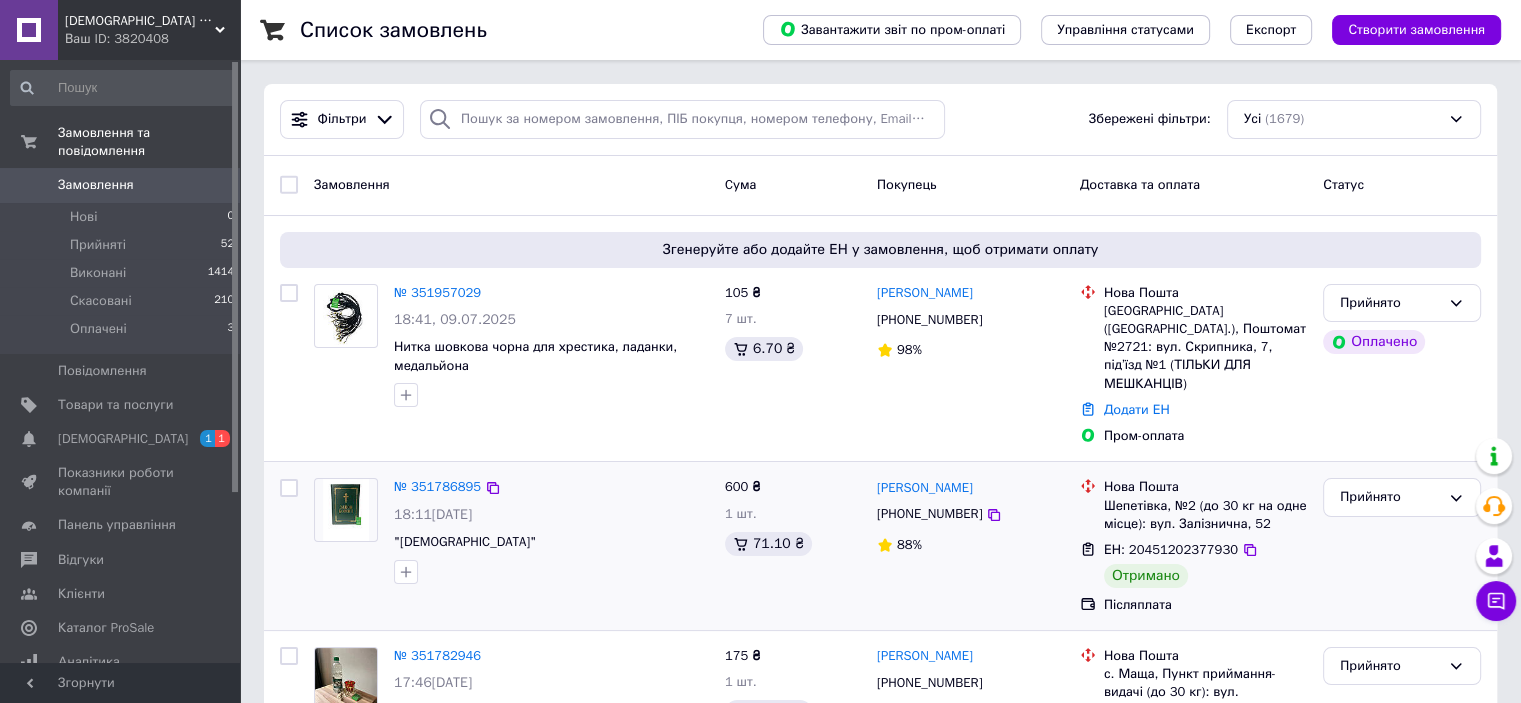 scroll, scrollTop: 100, scrollLeft: 0, axis: vertical 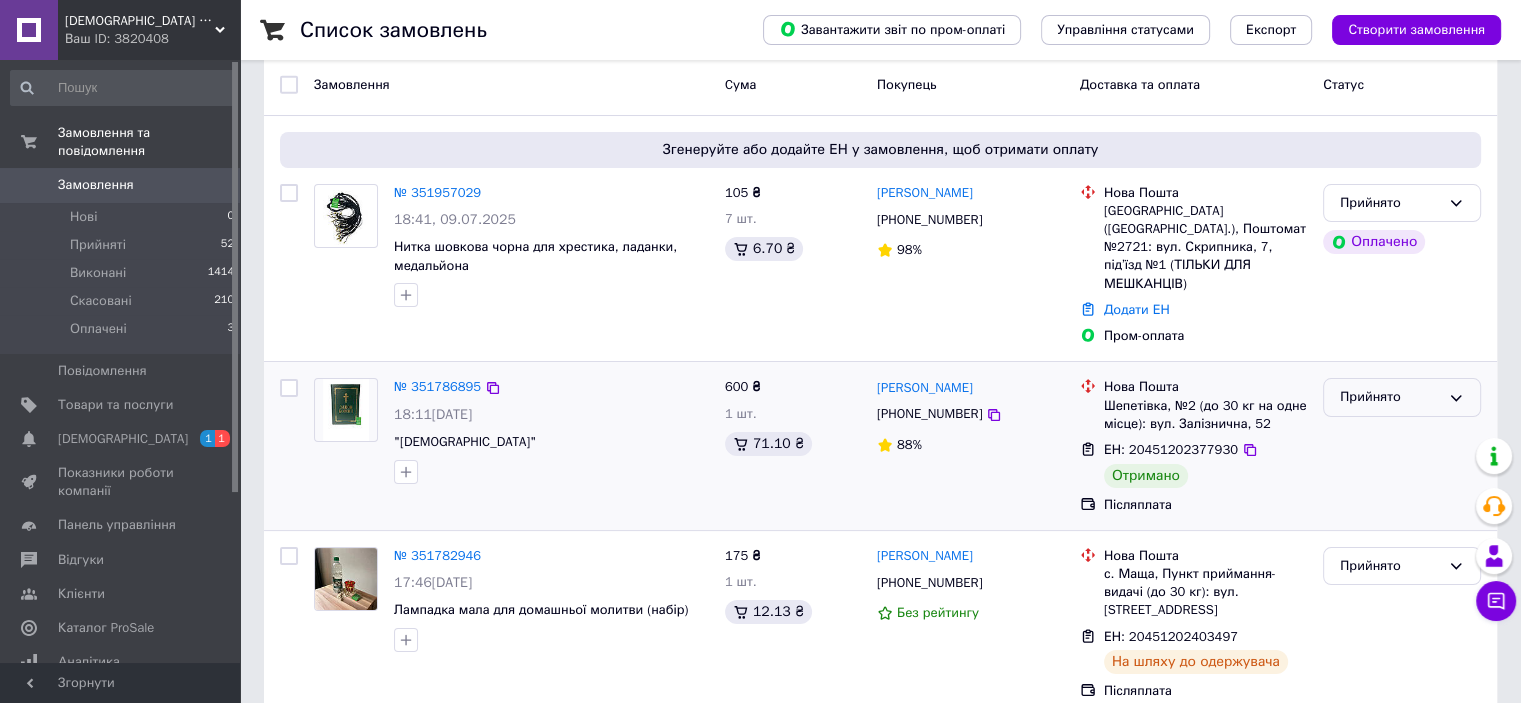 drag, startPoint x: 1459, startPoint y: 360, endPoint x: 1444, endPoint y: 376, distance: 21.931713 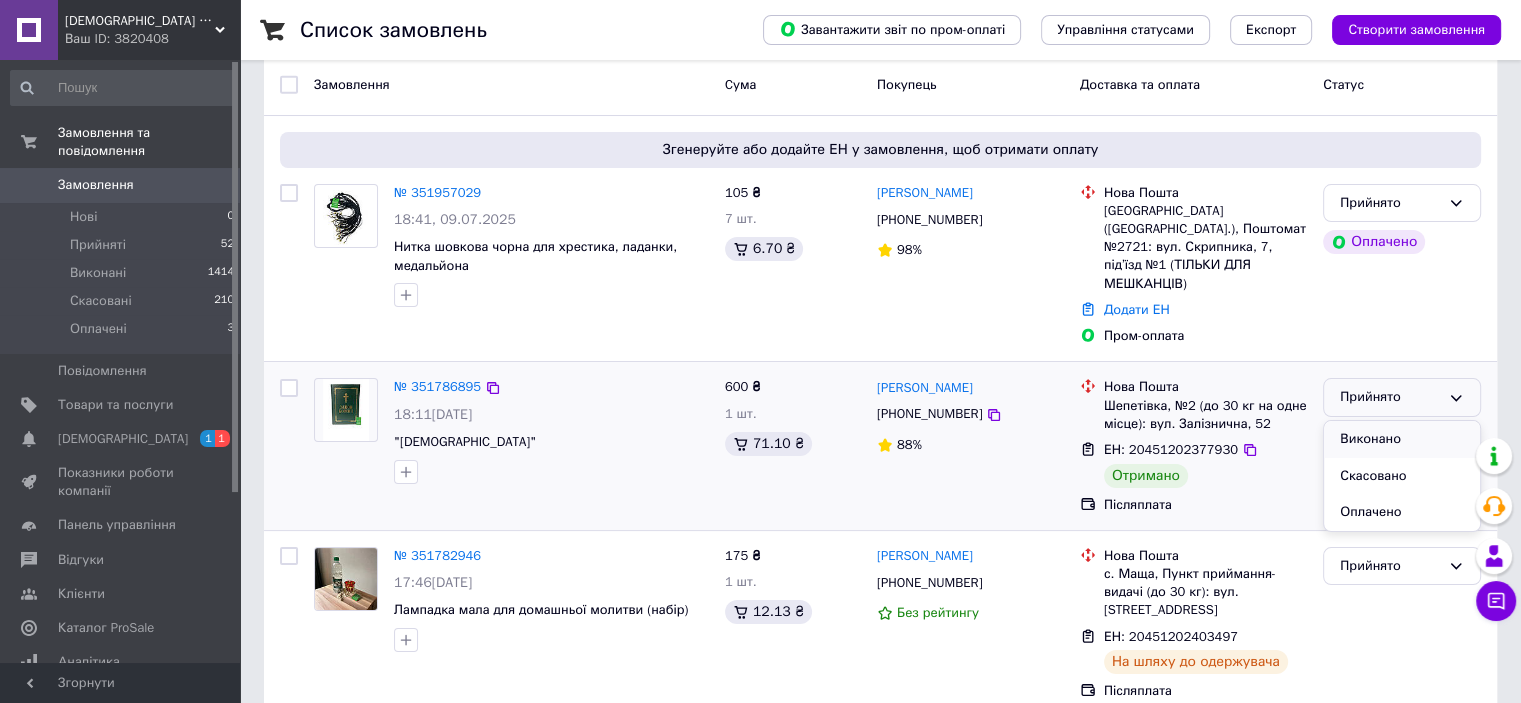 click on "Виконано" at bounding box center (1402, 439) 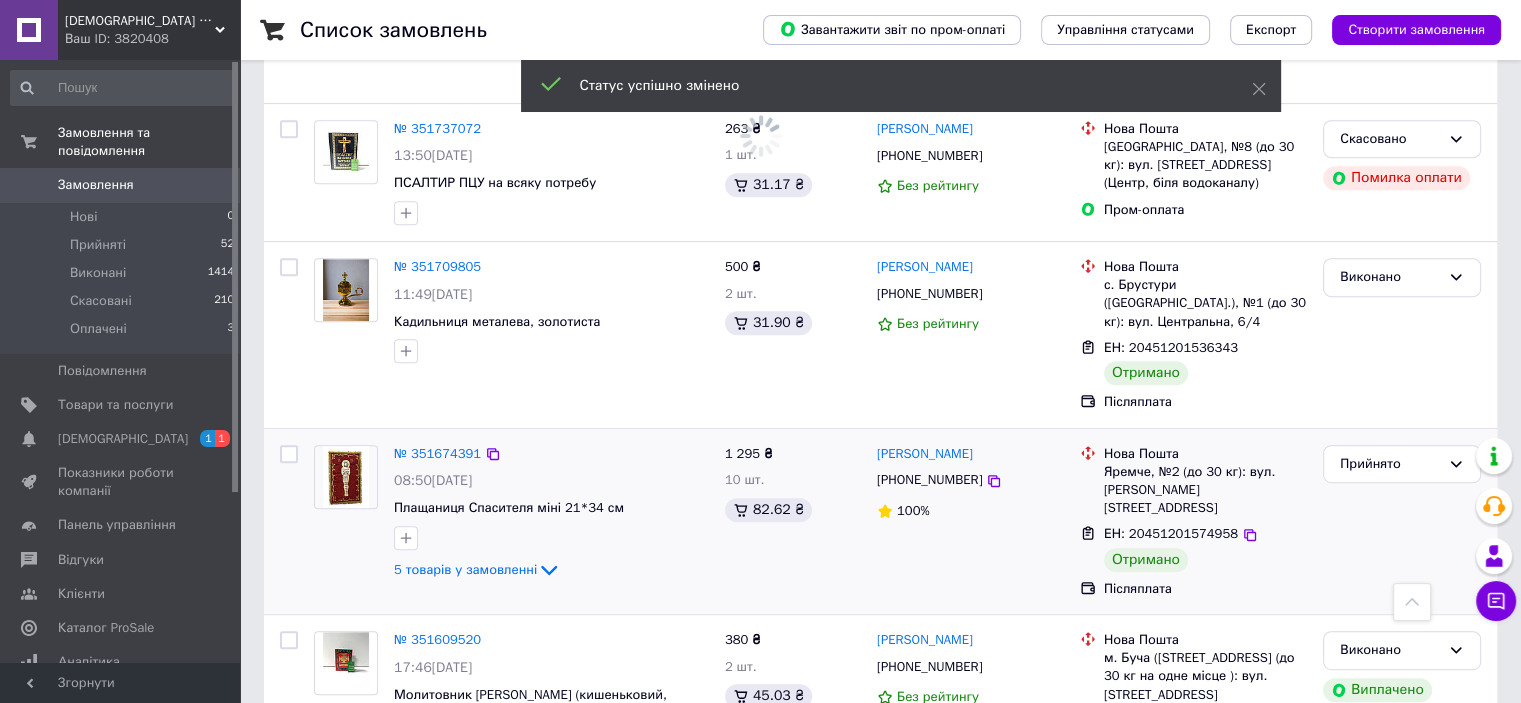 scroll, scrollTop: 1000, scrollLeft: 0, axis: vertical 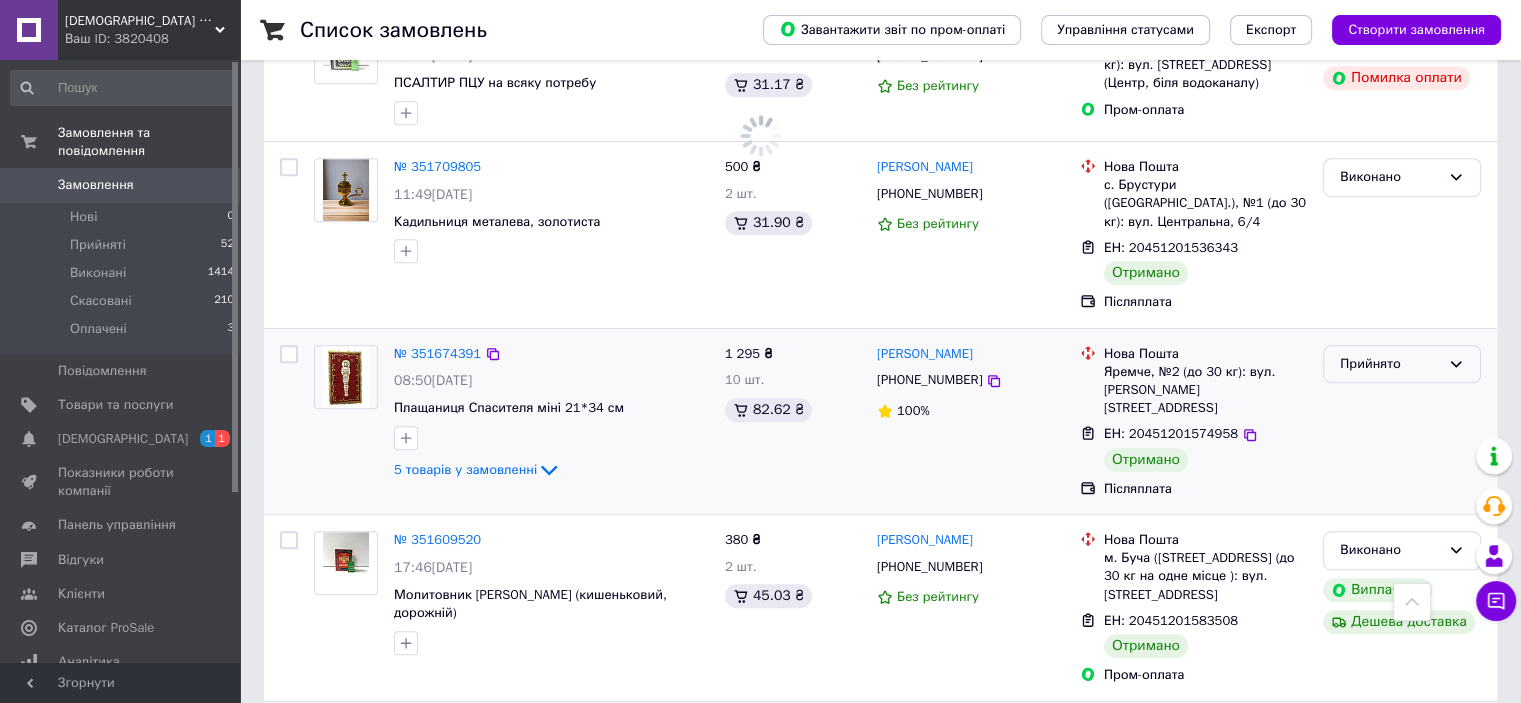 click 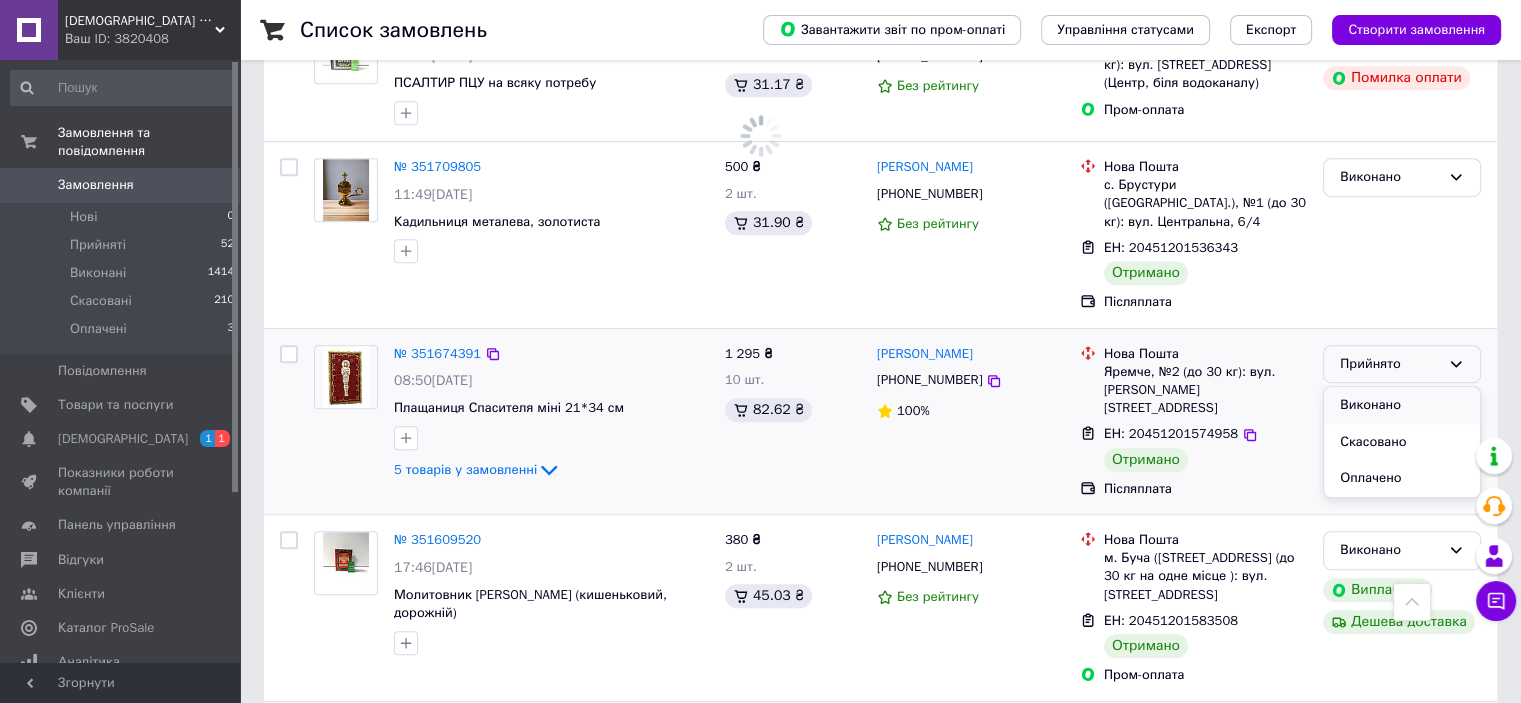 click on "Виконано" at bounding box center [1402, 405] 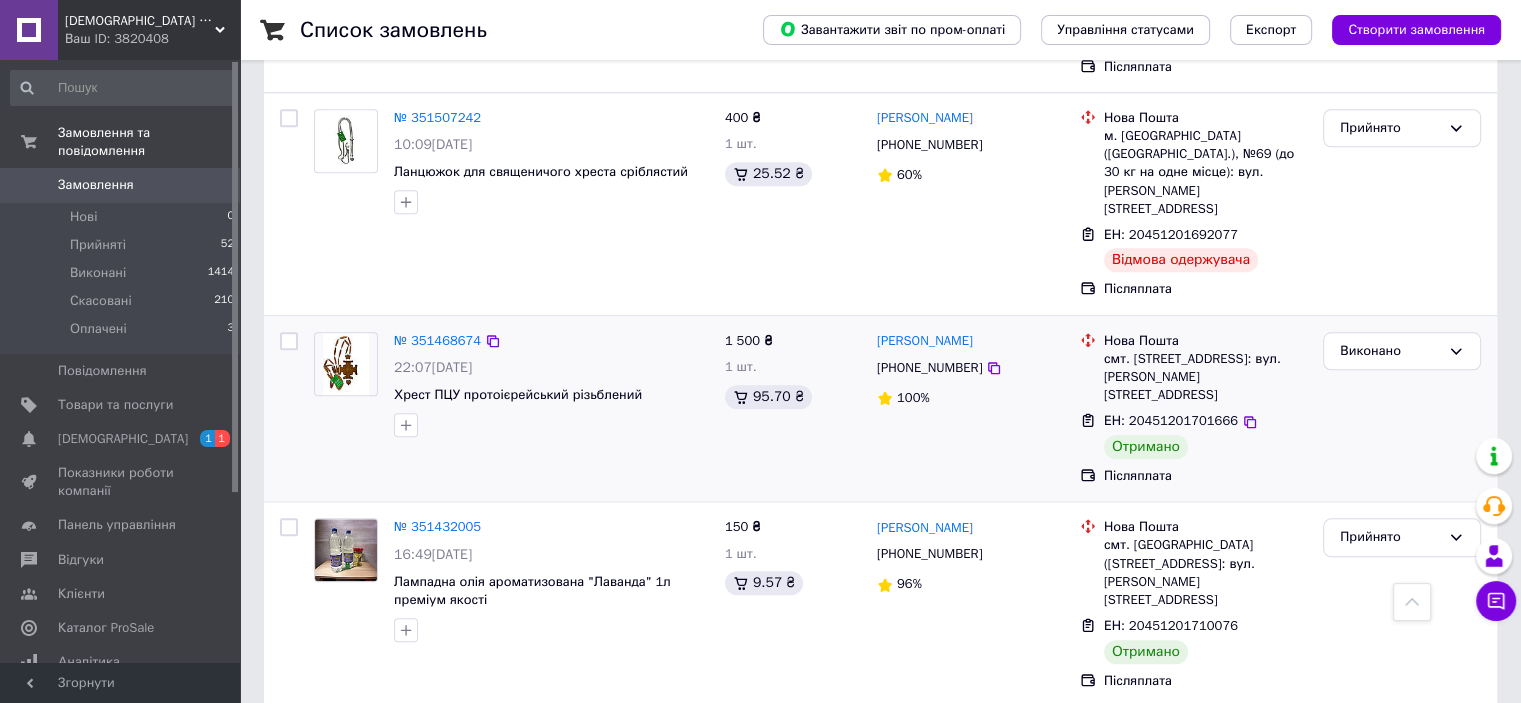scroll, scrollTop: 2100, scrollLeft: 0, axis: vertical 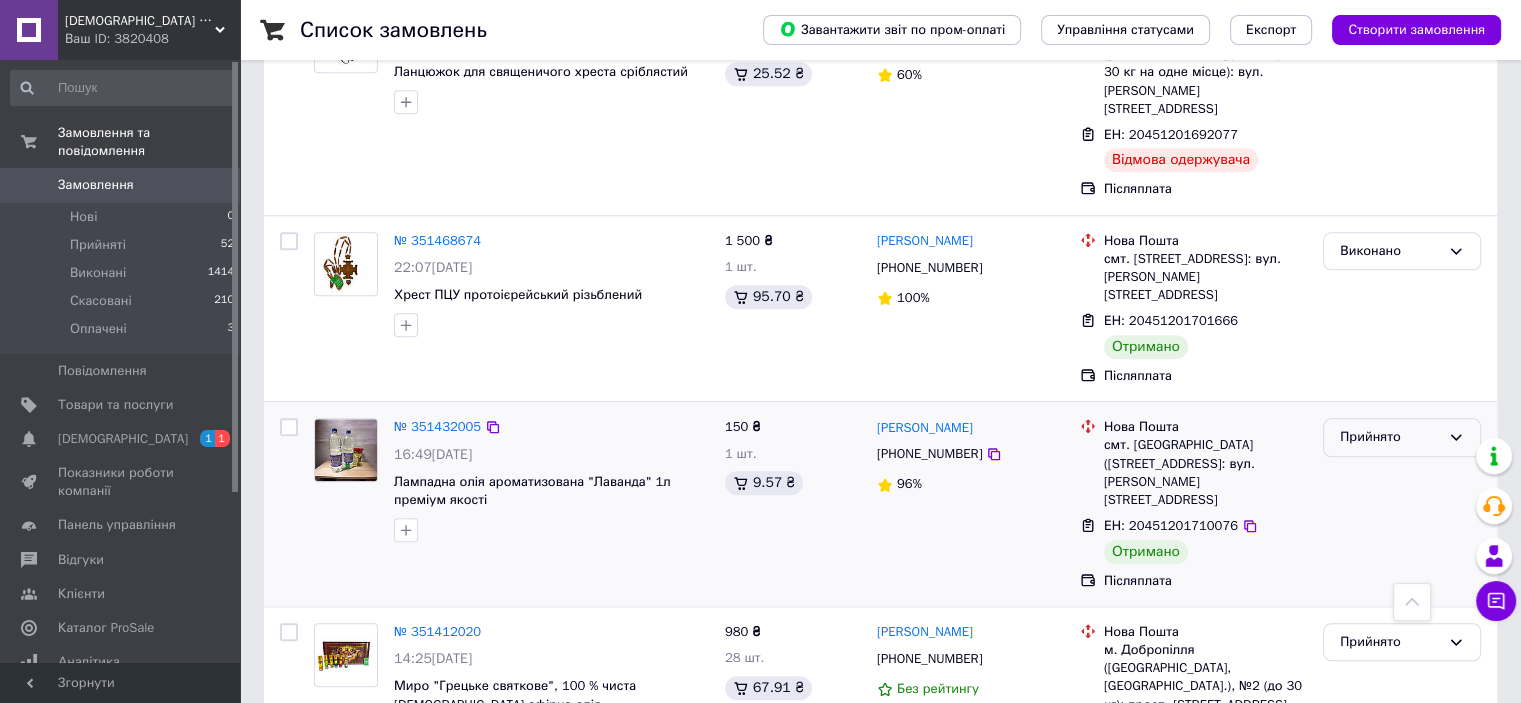 click 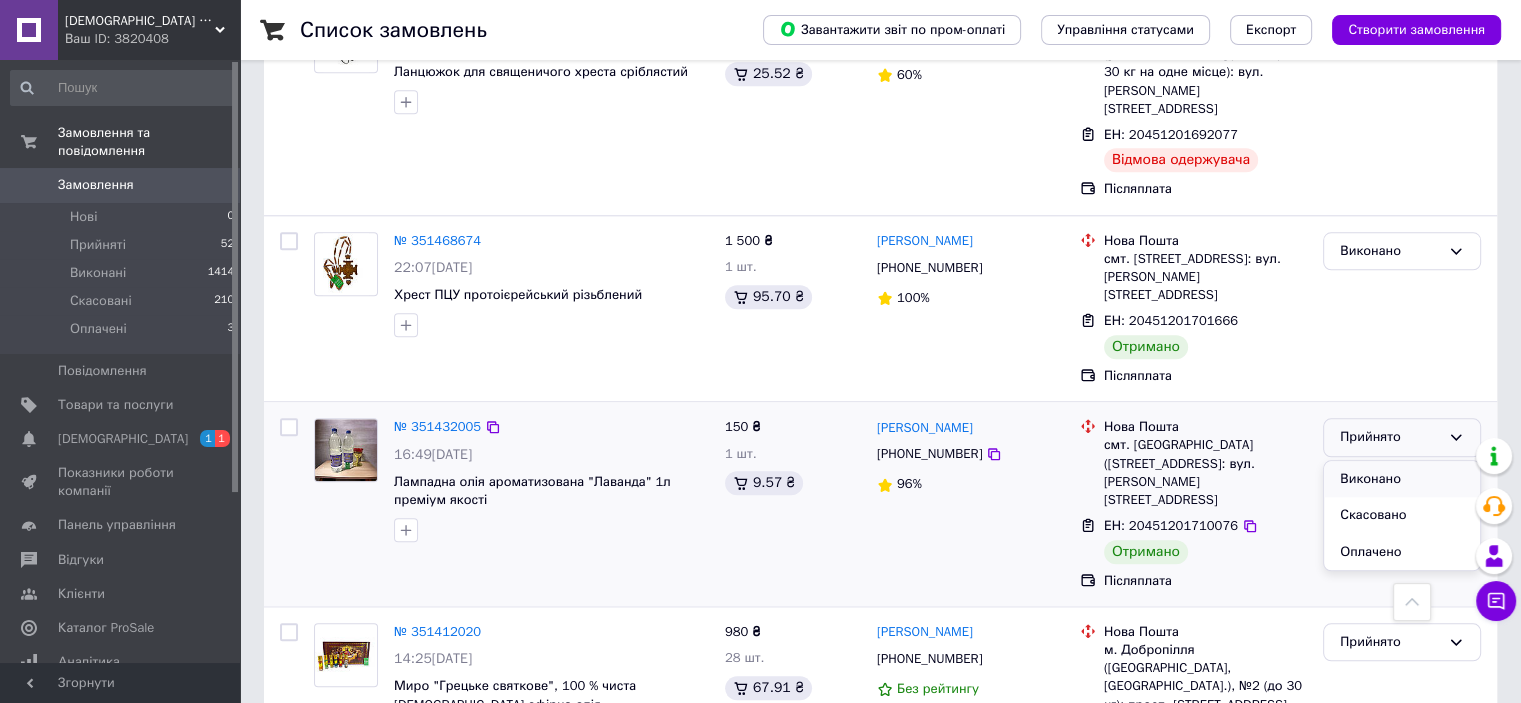 click on "Виконано" at bounding box center (1402, 479) 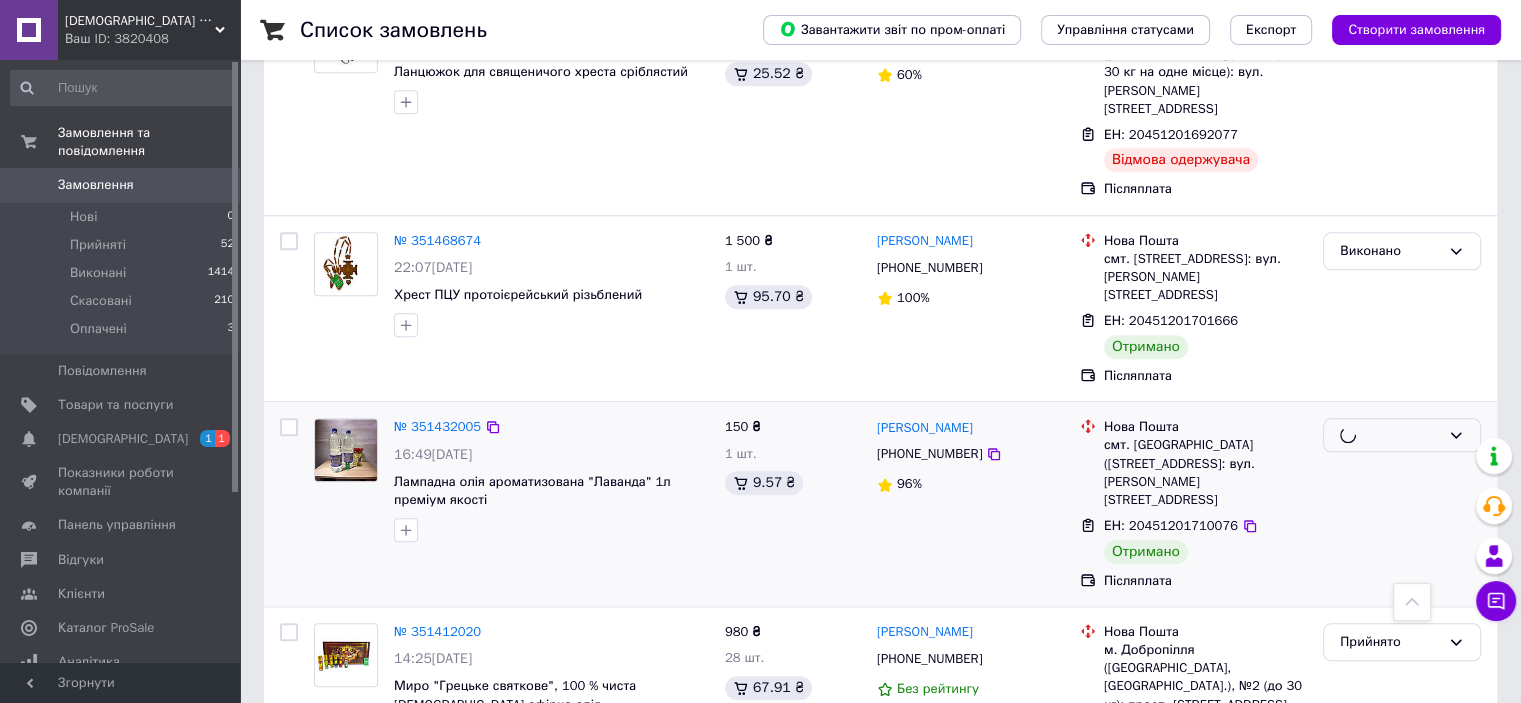 scroll, scrollTop: 2300, scrollLeft: 0, axis: vertical 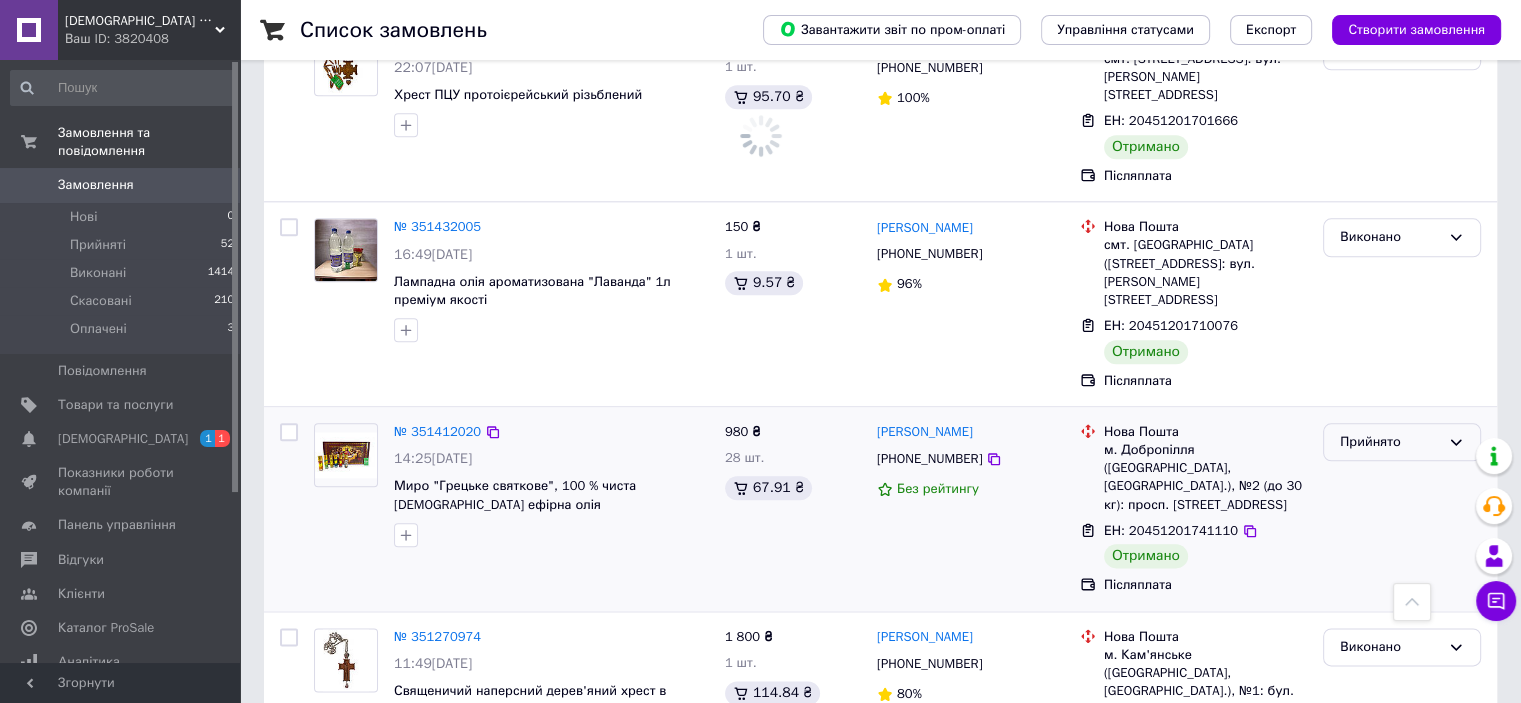 click 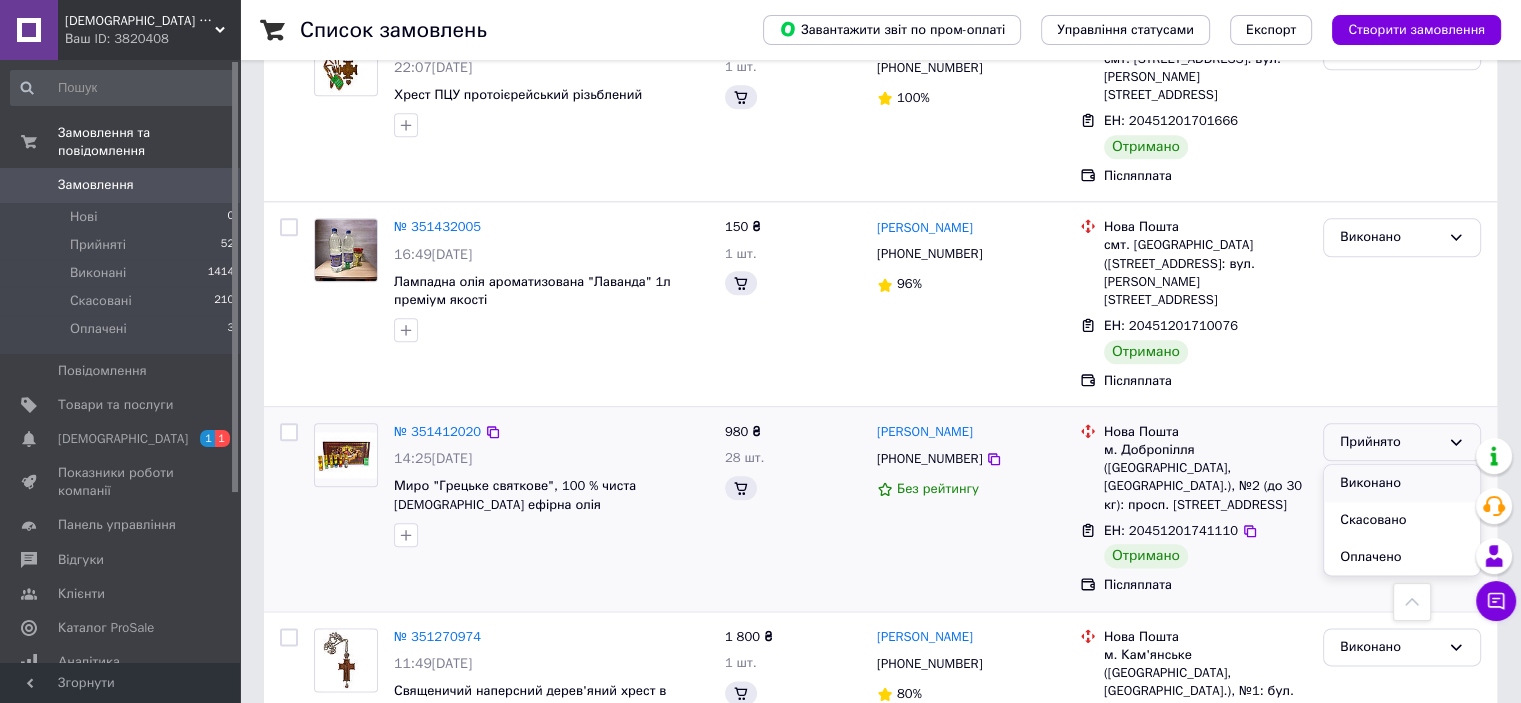 click on "Виконано" at bounding box center (1402, 483) 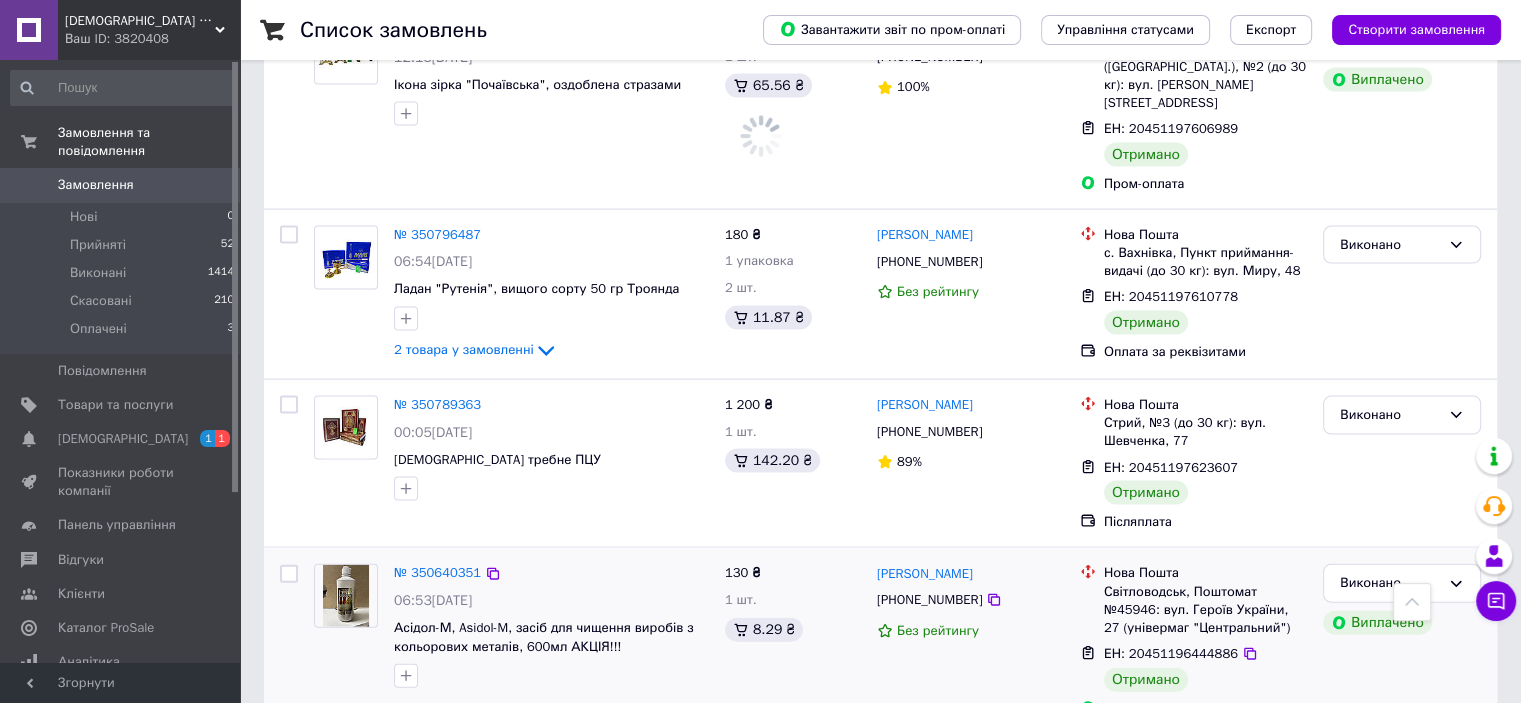 scroll, scrollTop: 4400, scrollLeft: 0, axis: vertical 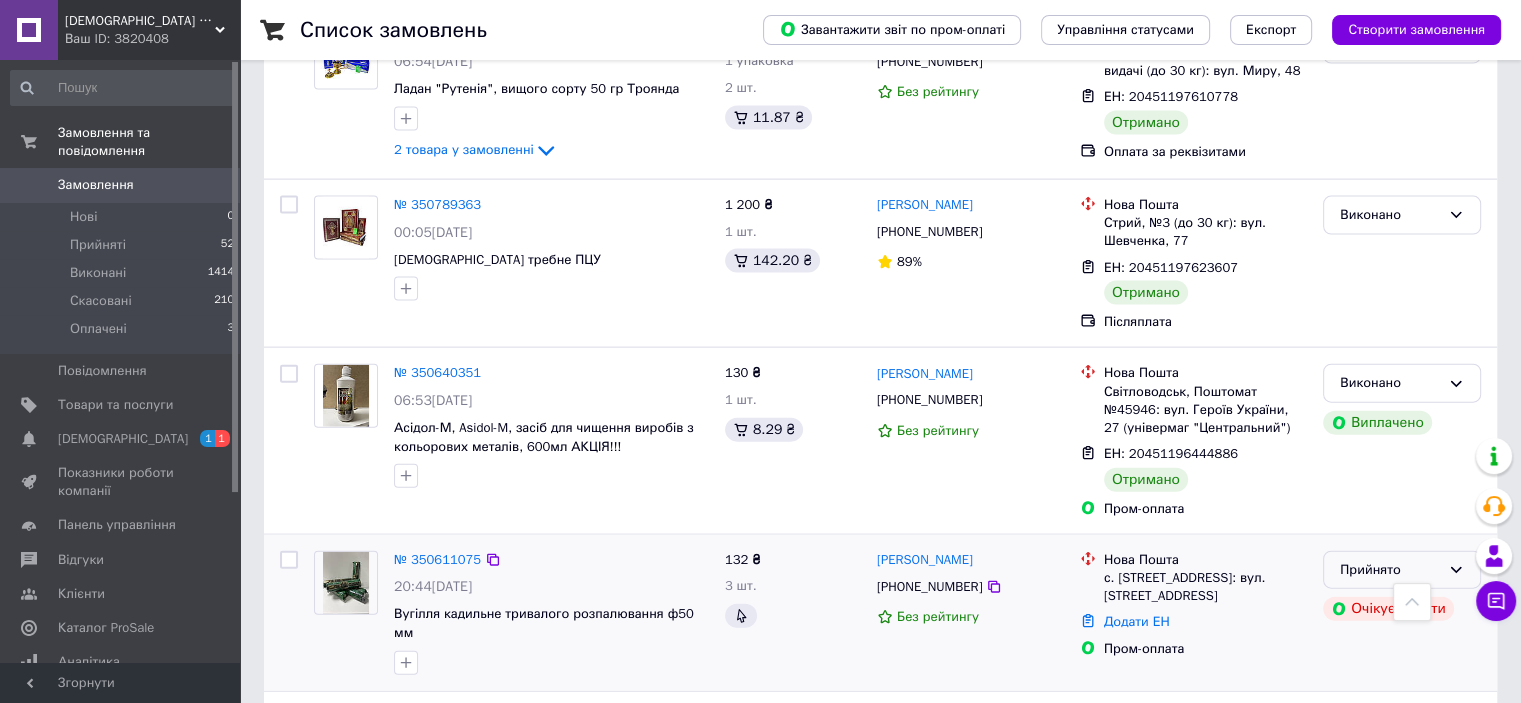 click 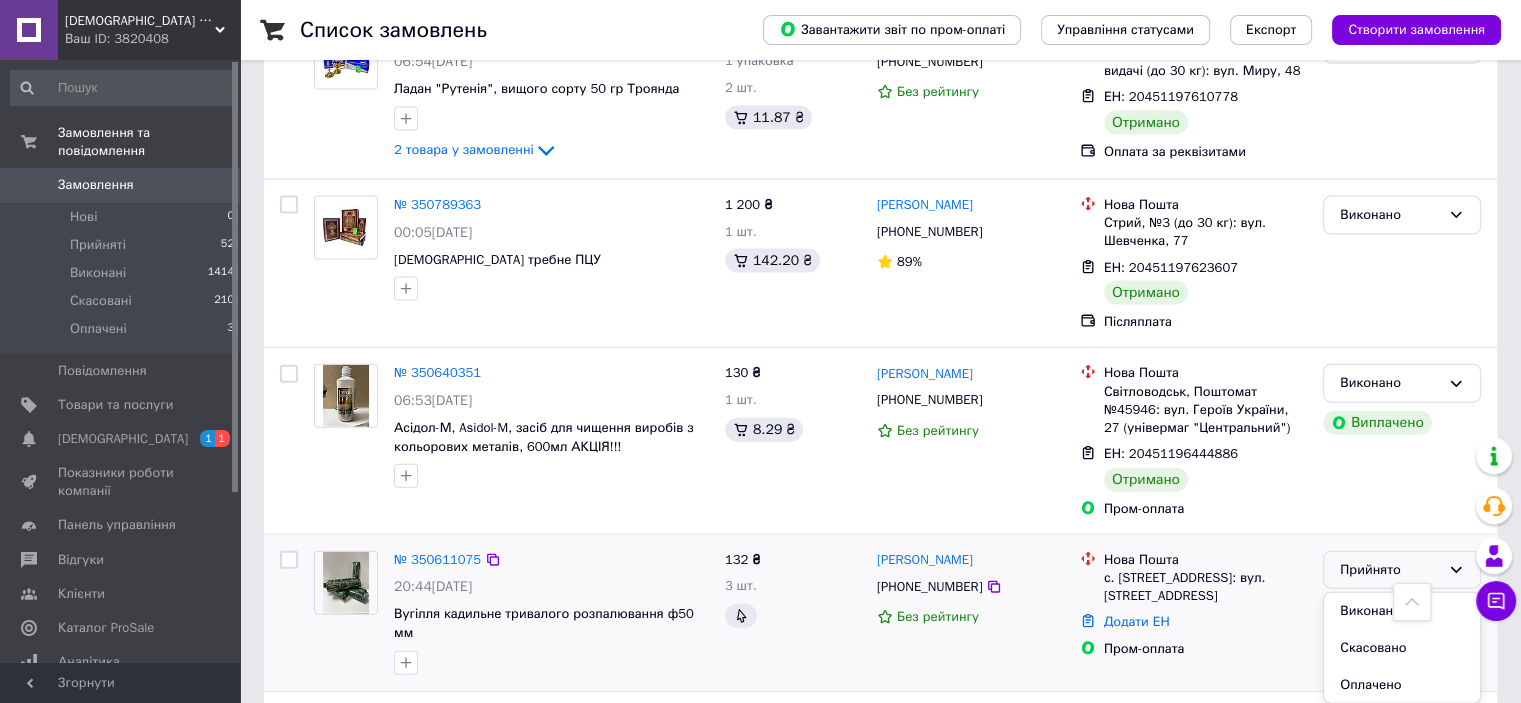 click on "Скасовано" at bounding box center [1402, 648] 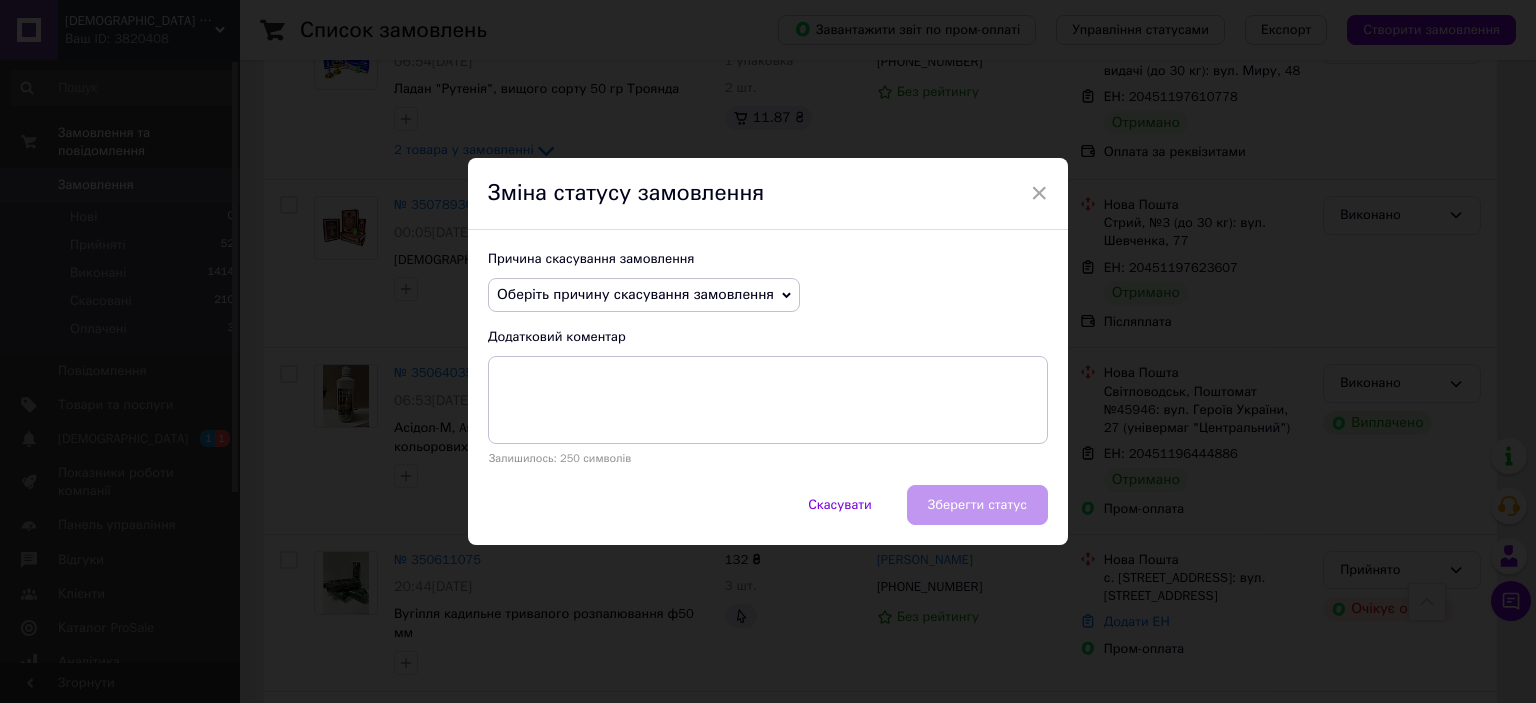 click 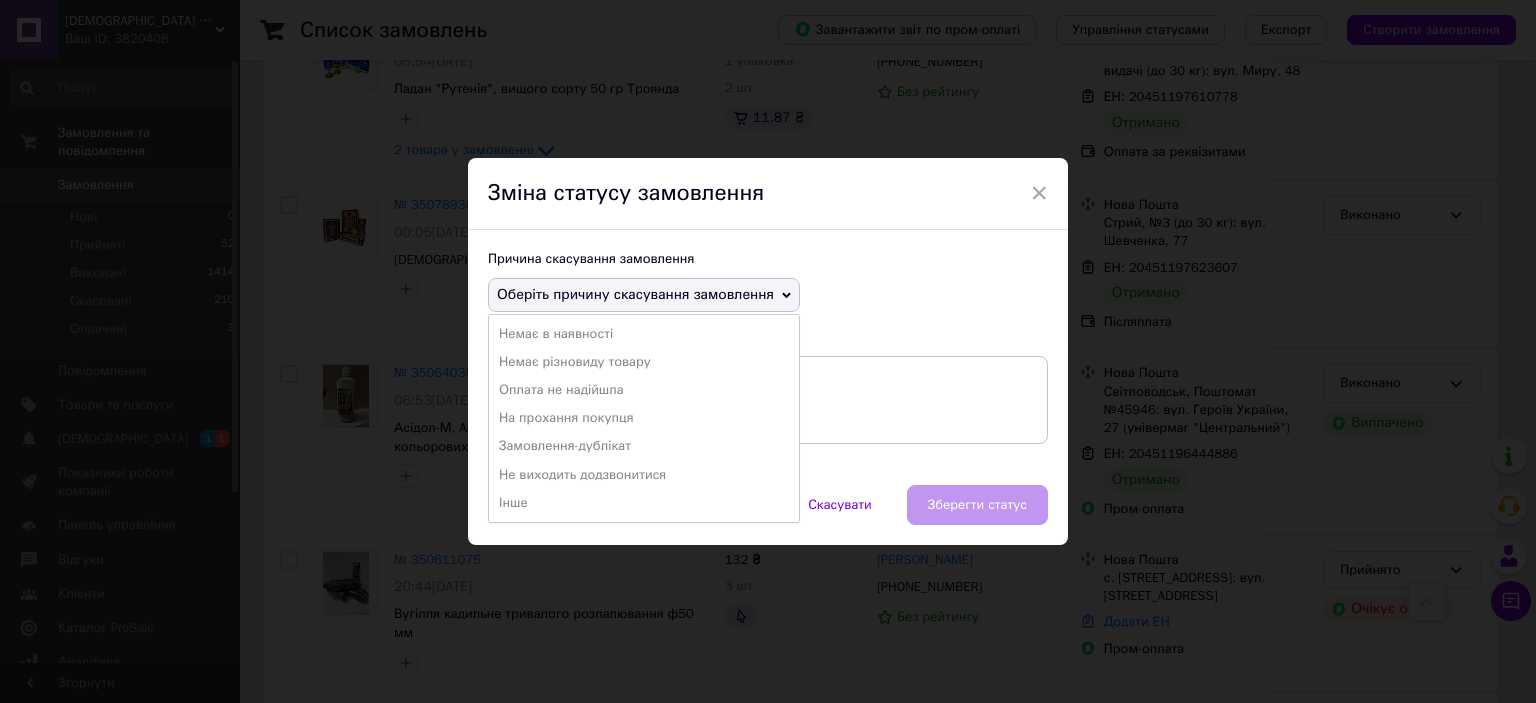 click on "Оплата не надійшла" at bounding box center (644, 390) 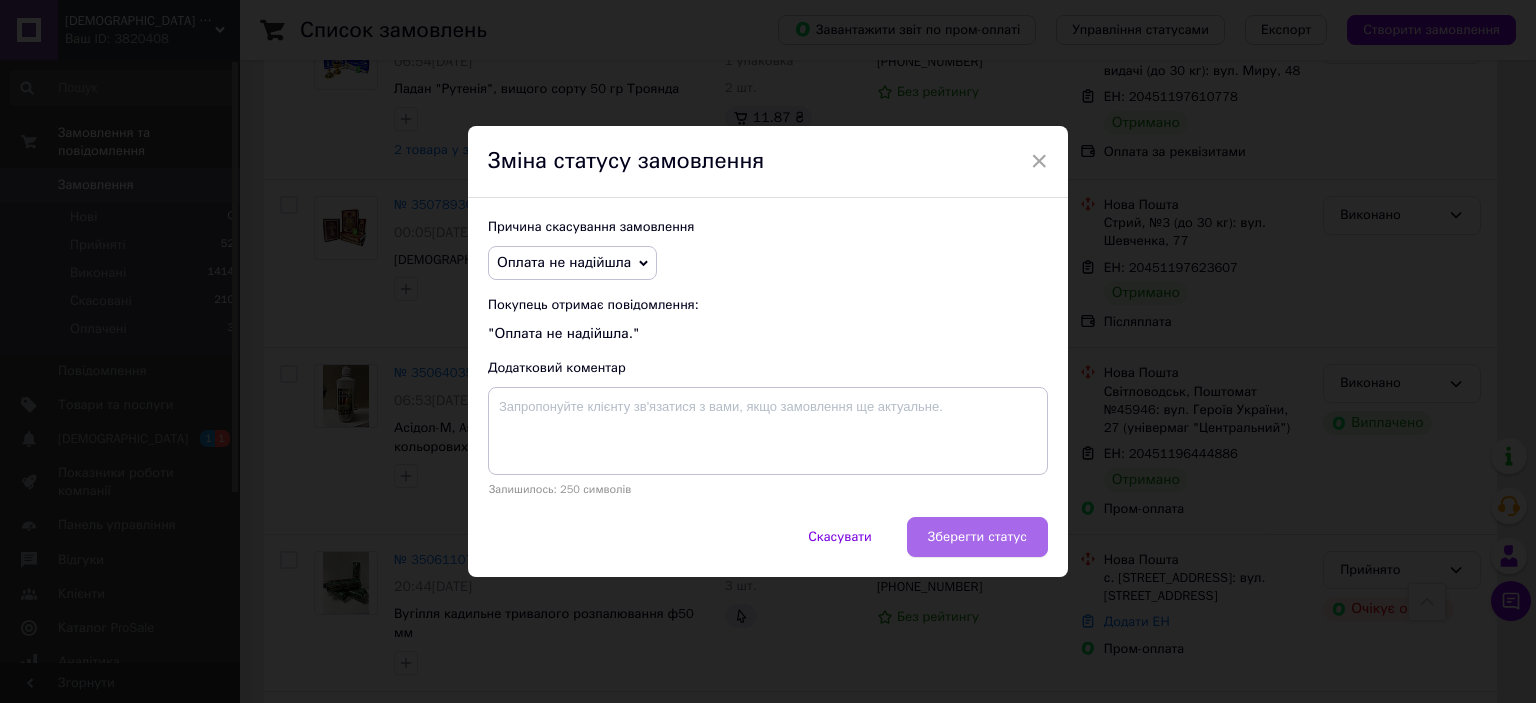 click on "Зберегти статус" at bounding box center [977, 537] 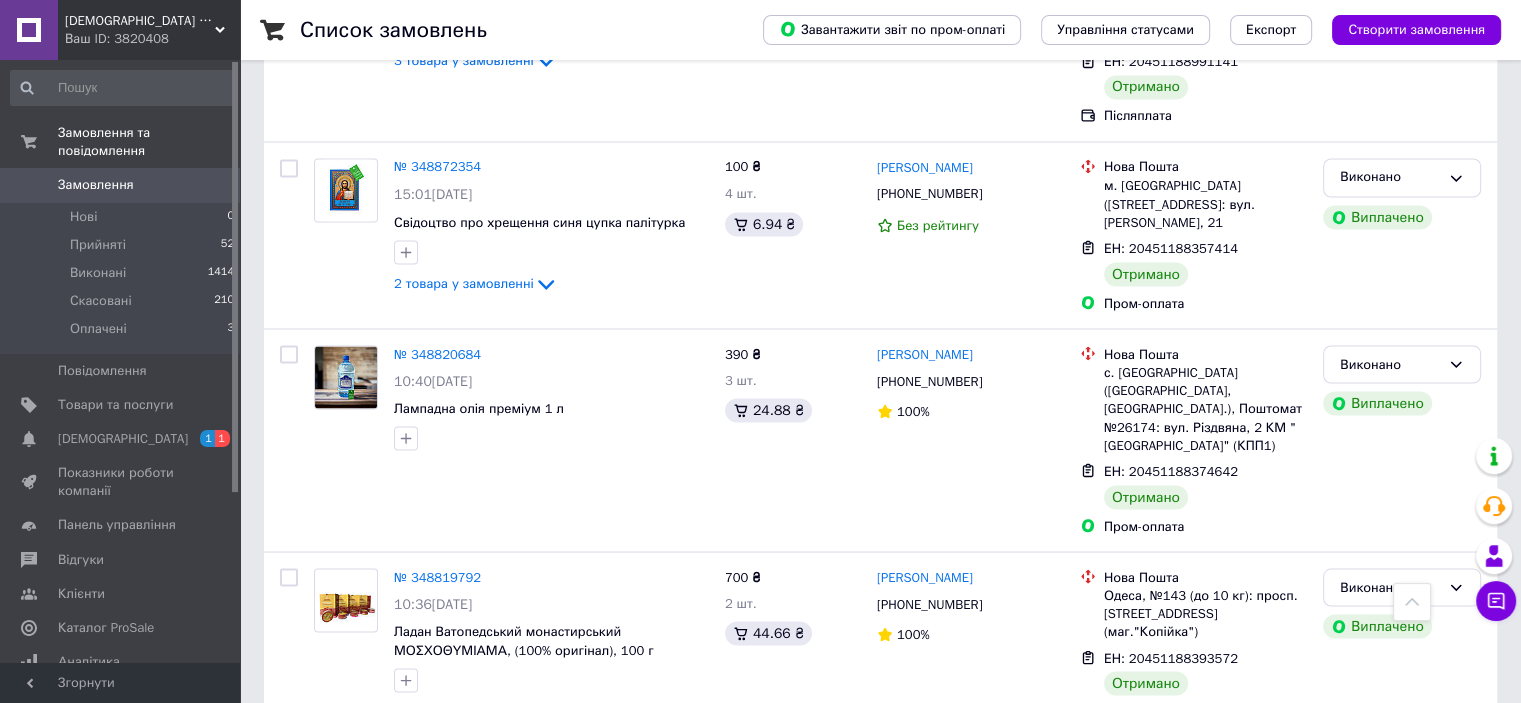 scroll, scrollTop: 11500, scrollLeft: 0, axis: vertical 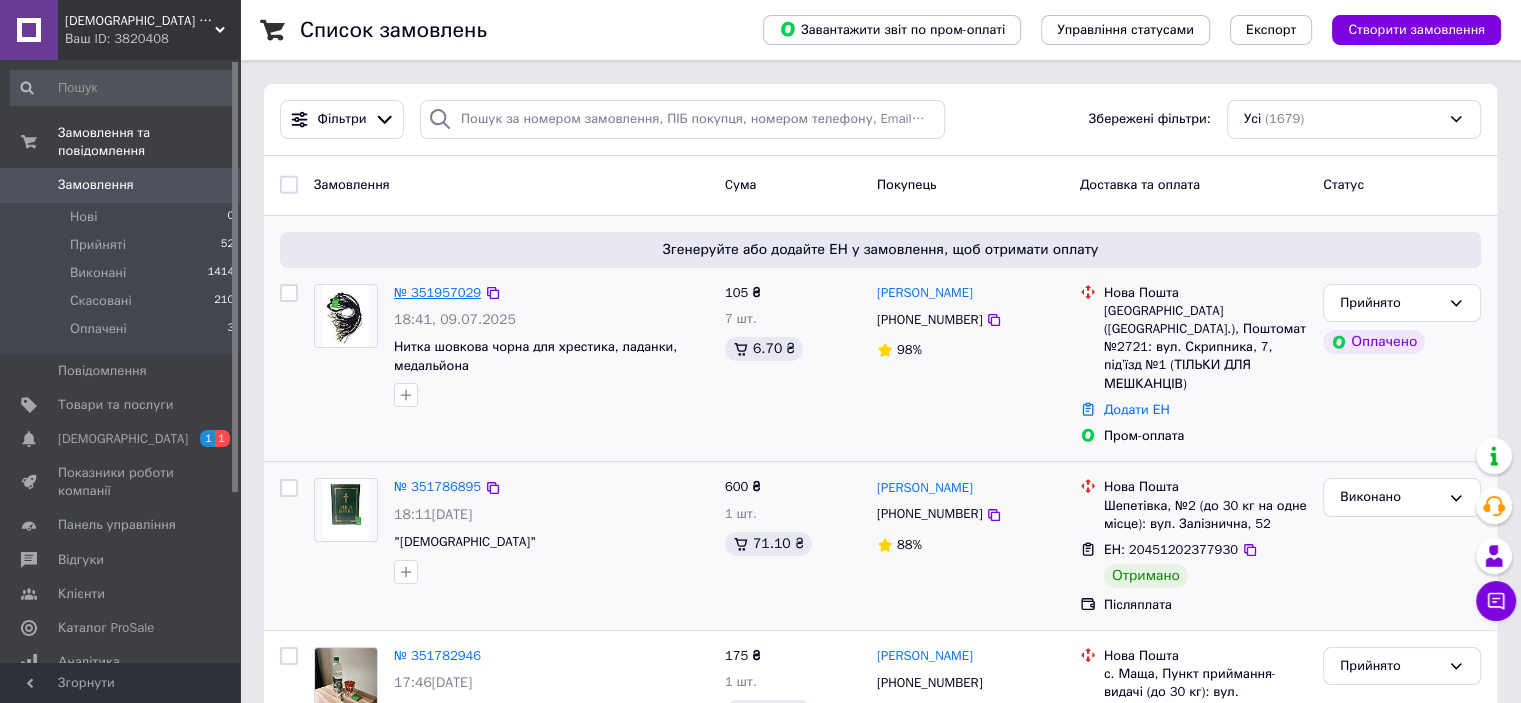 click on "№ 351957029" at bounding box center (437, 292) 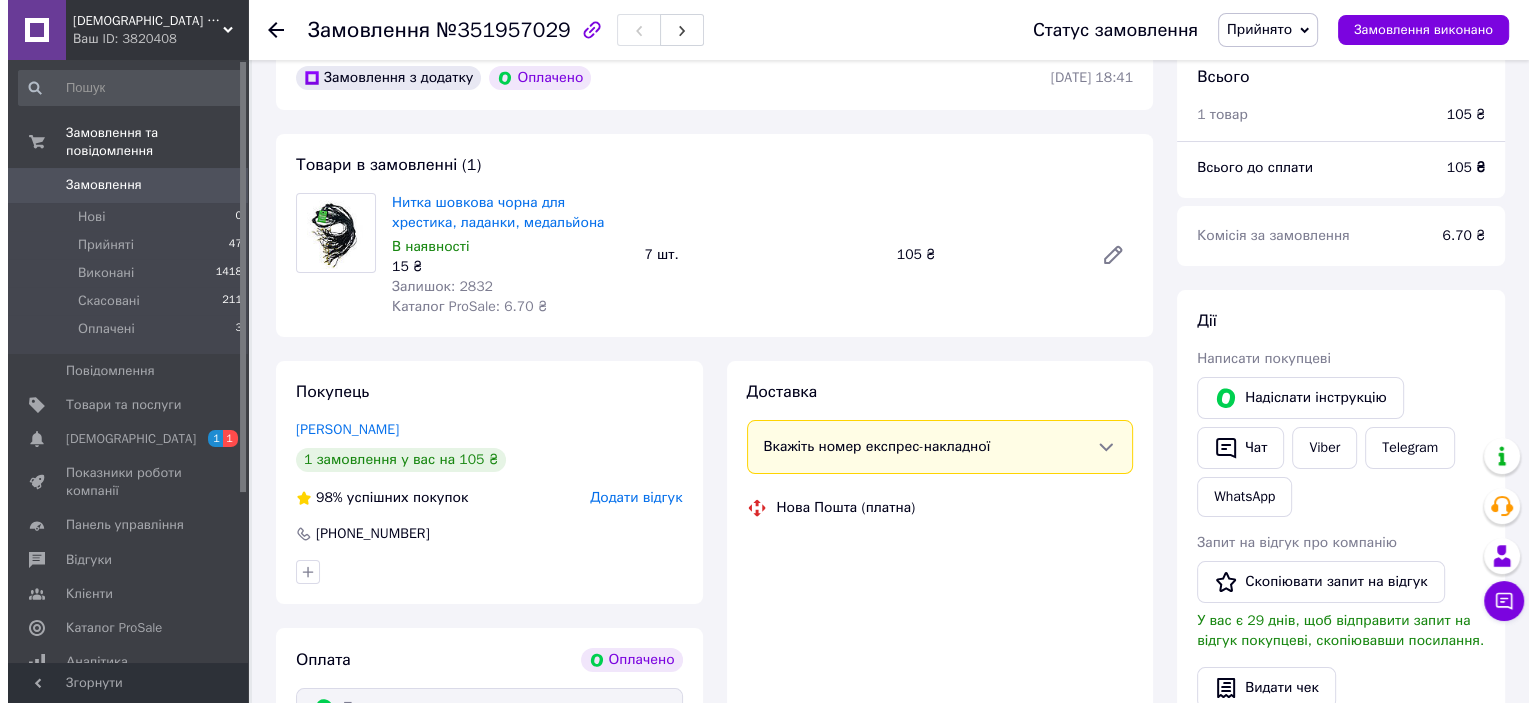 scroll, scrollTop: 200, scrollLeft: 0, axis: vertical 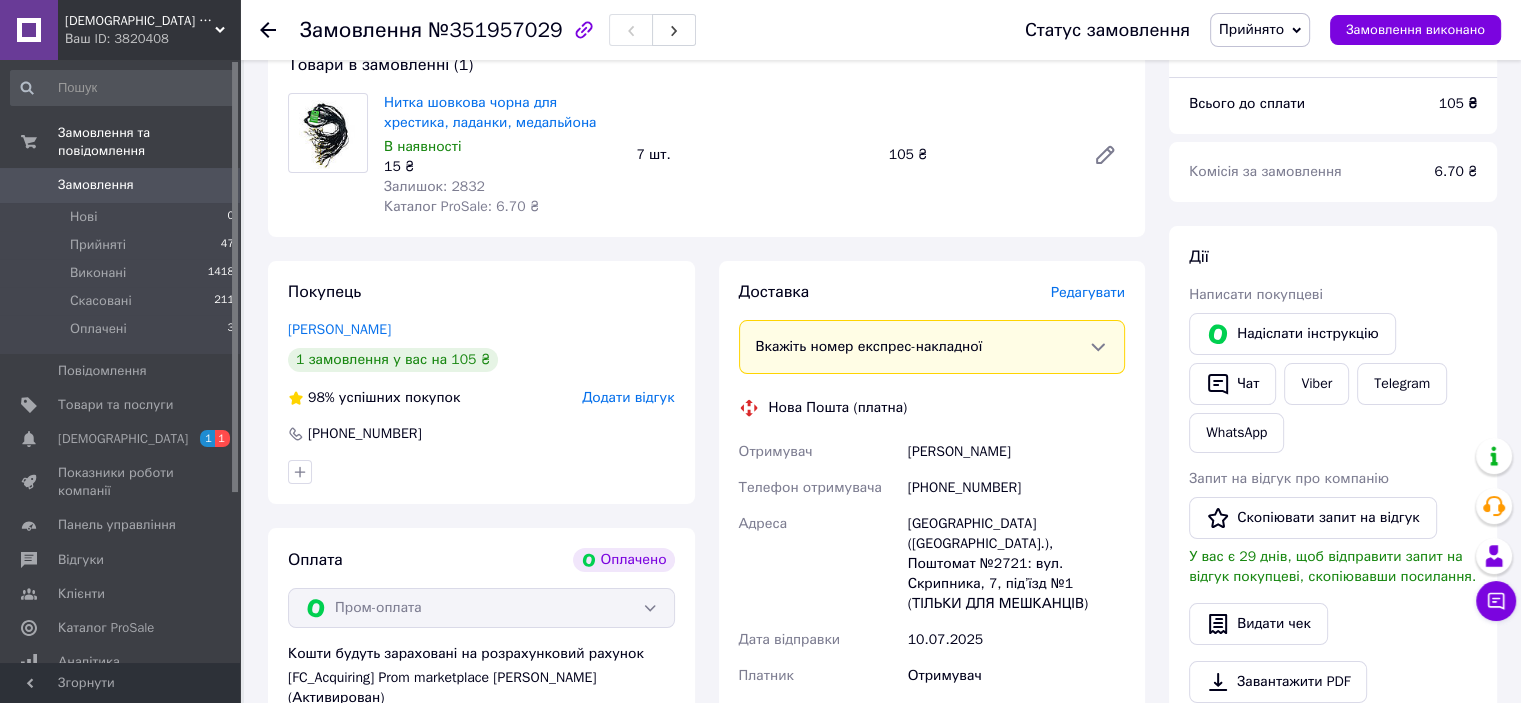 click on "Редагувати" at bounding box center (1088, 292) 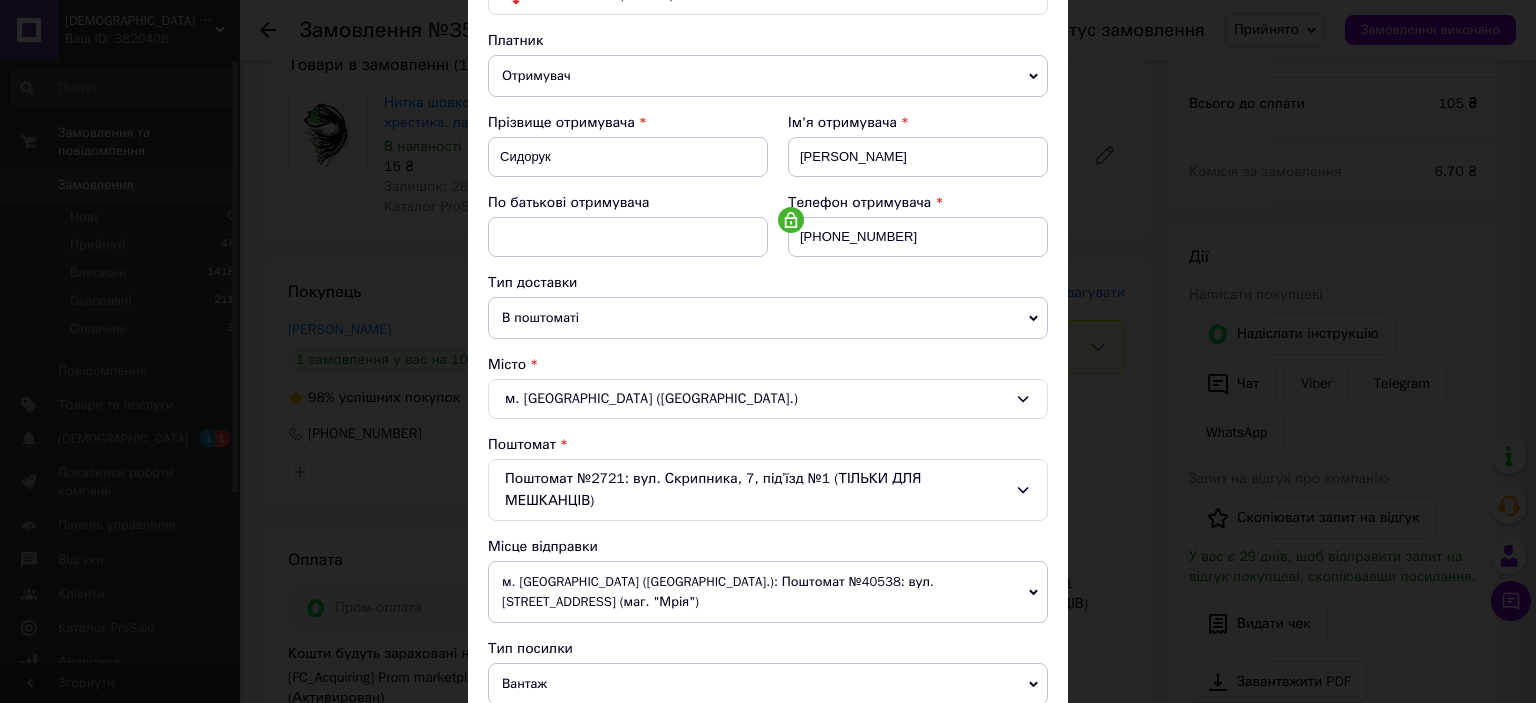 scroll, scrollTop: 300, scrollLeft: 0, axis: vertical 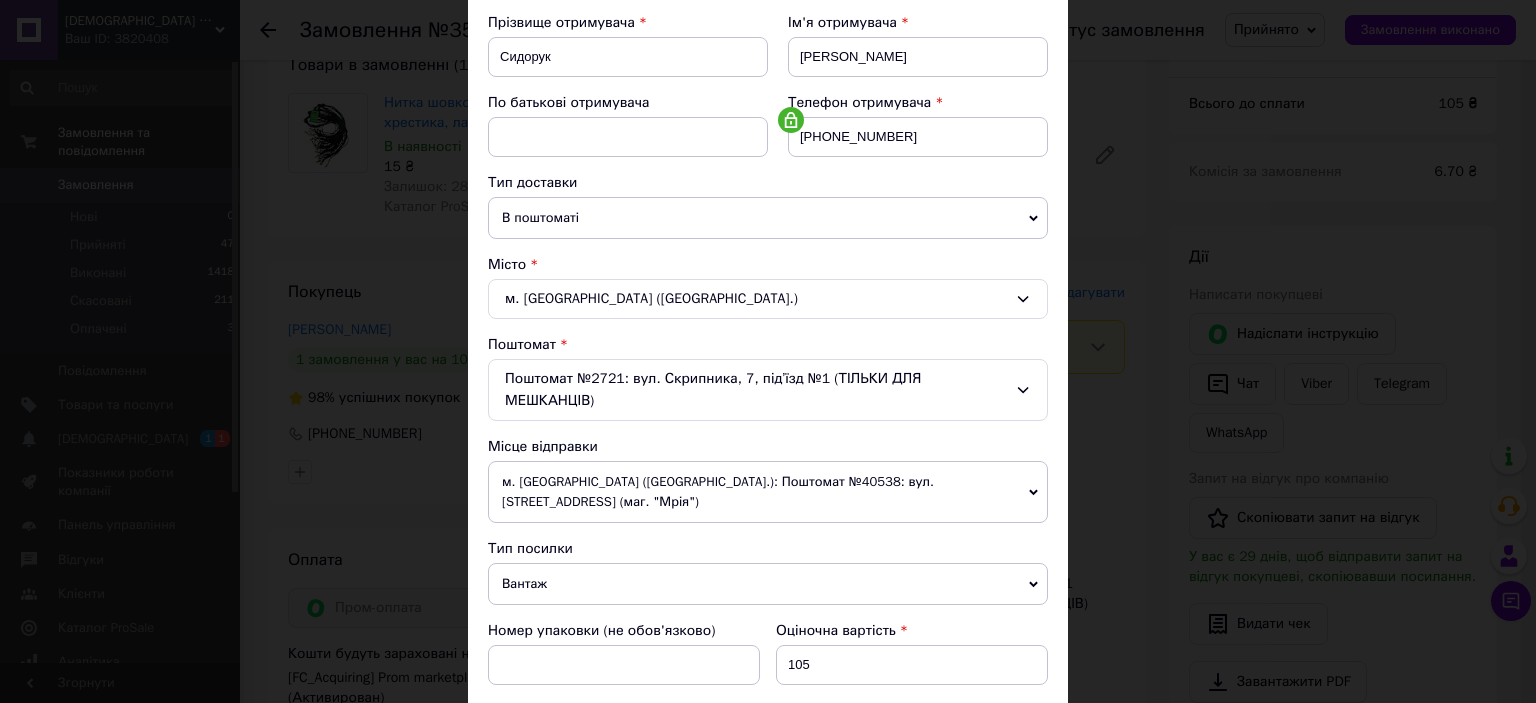 click 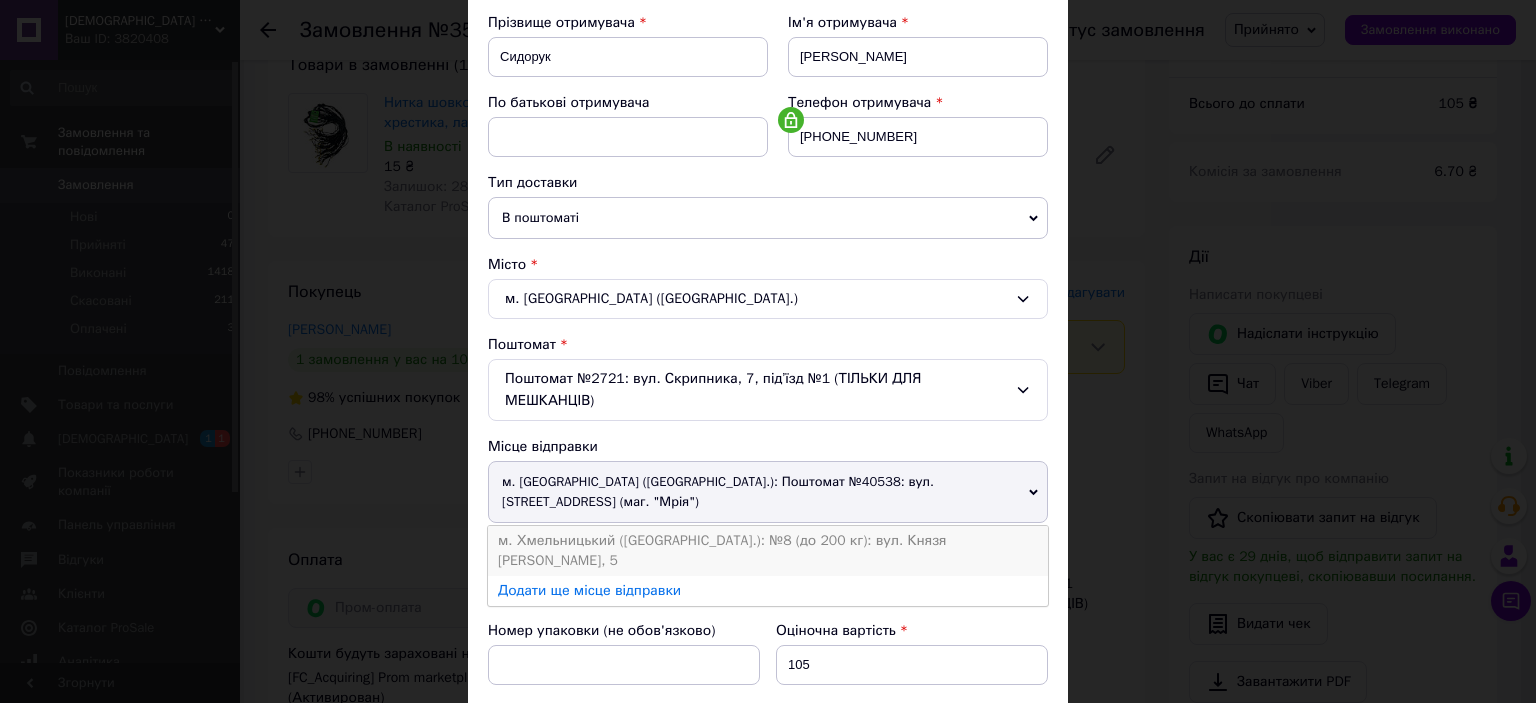 click on "м. Хмельницький (Хмельницька обл.): №8 (до 200 кг): вул. Князя Святослава Хороброго, 5" at bounding box center (768, 551) 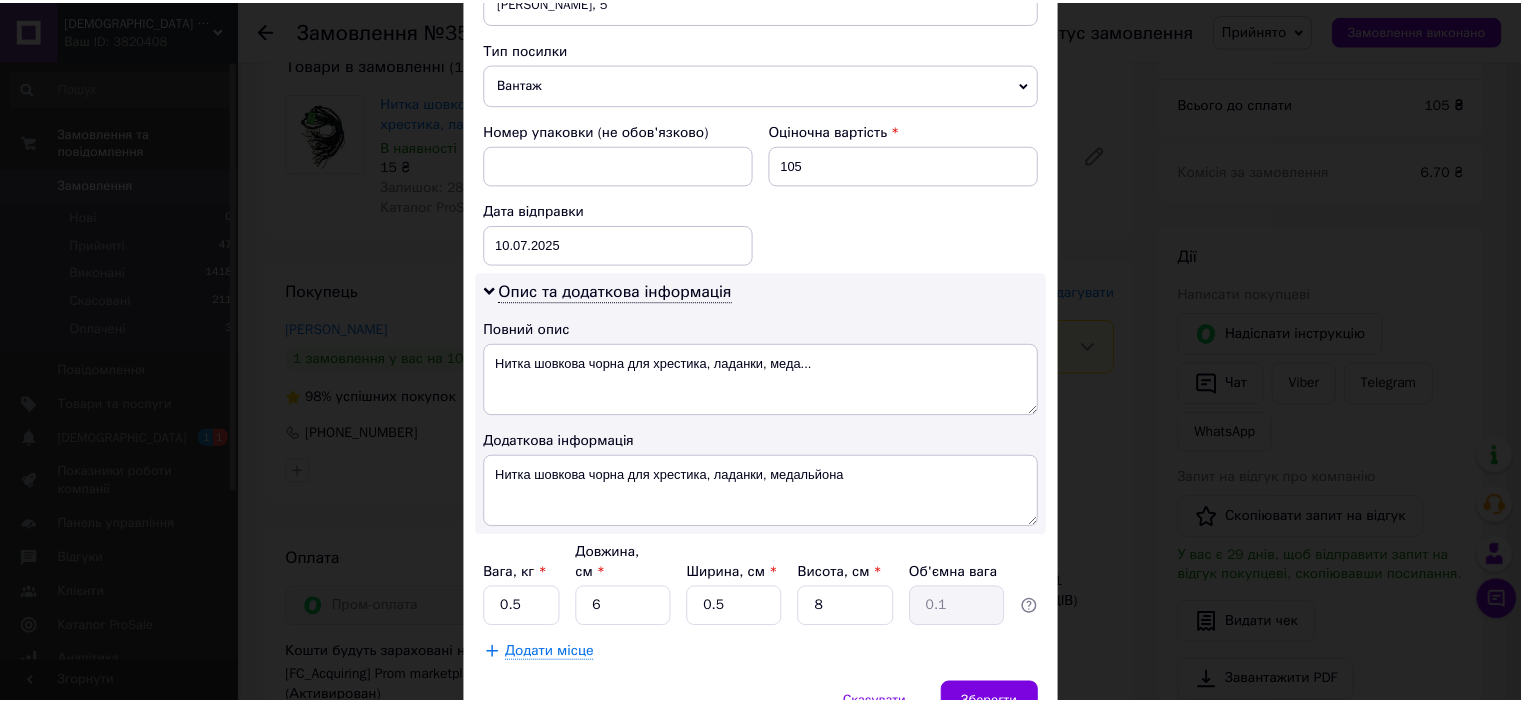 scroll, scrollTop: 862, scrollLeft: 0, axis: vertical 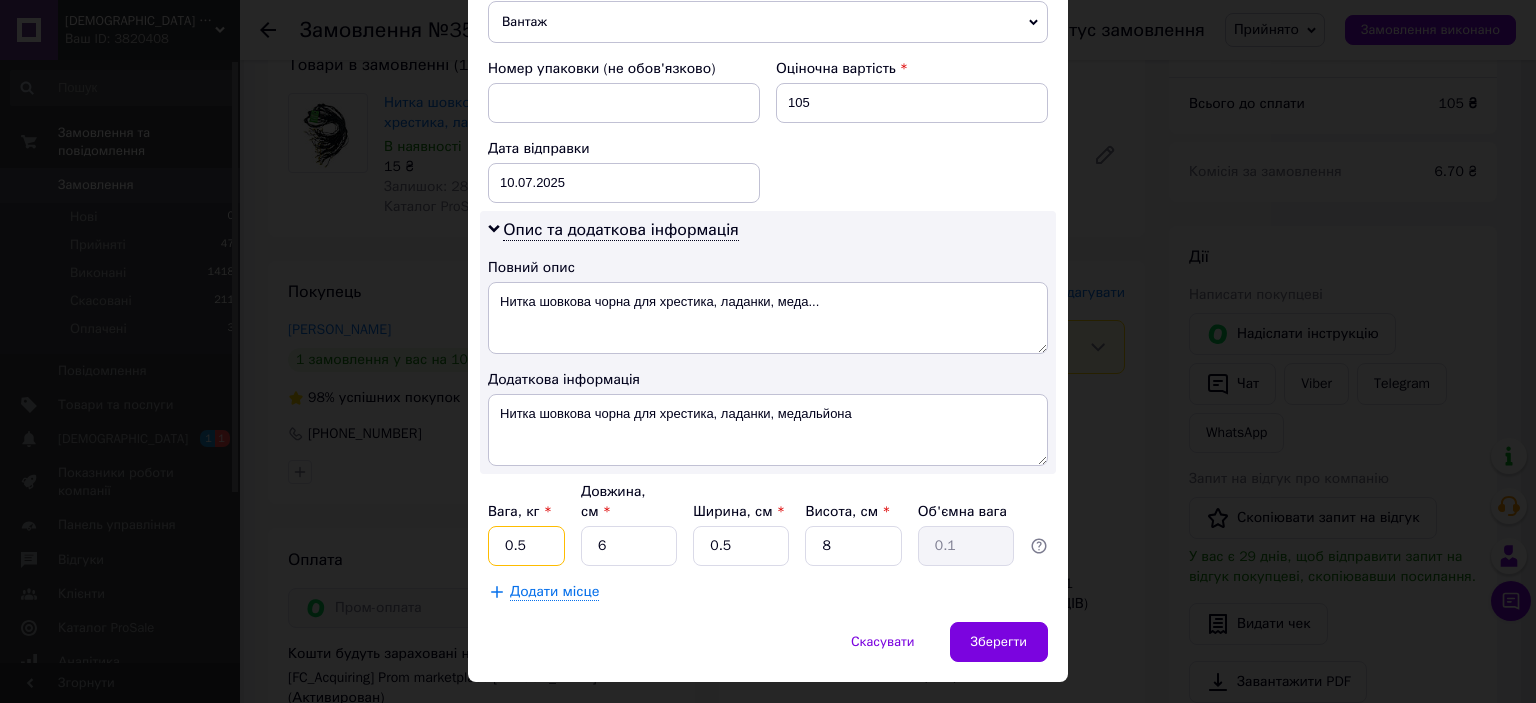 click on "0.5" at bounding box center (526, 546) 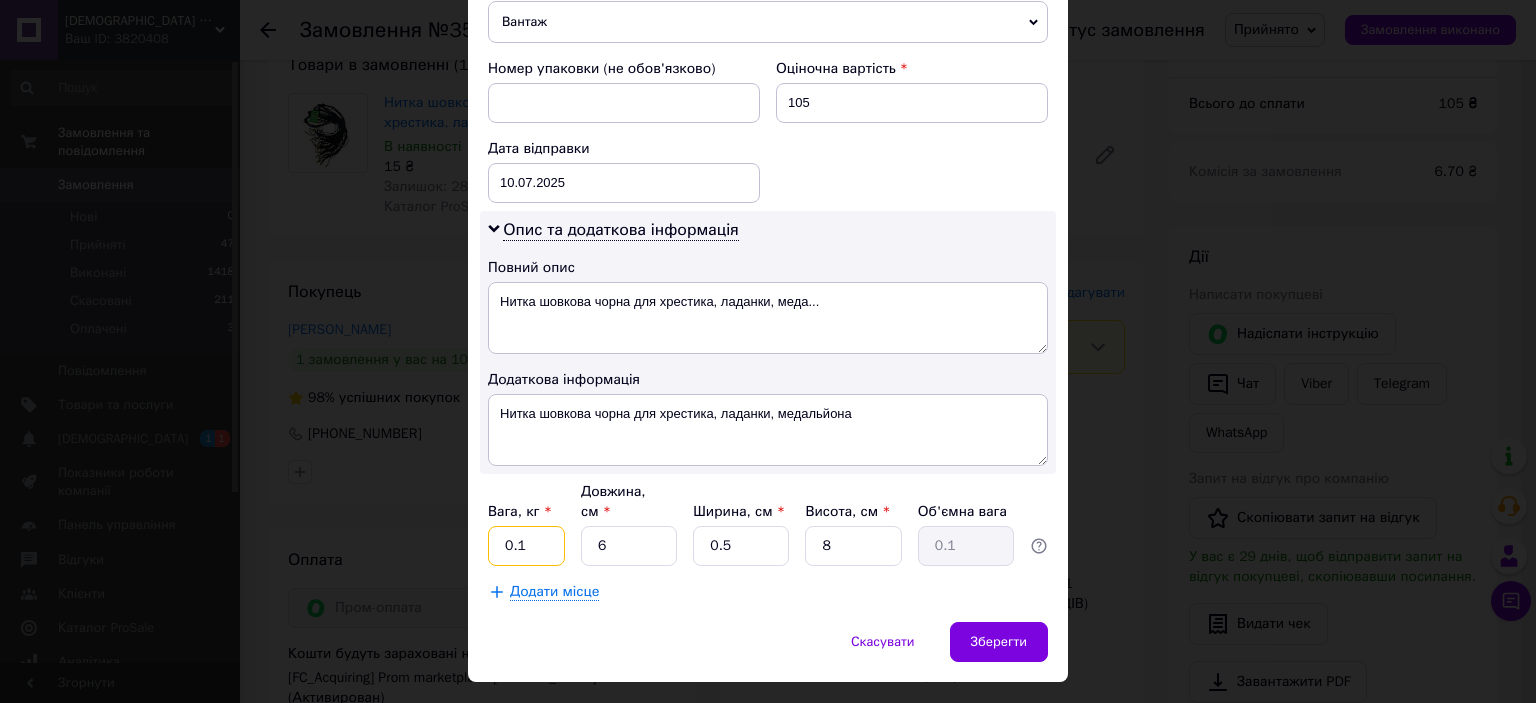 type on "0.1" 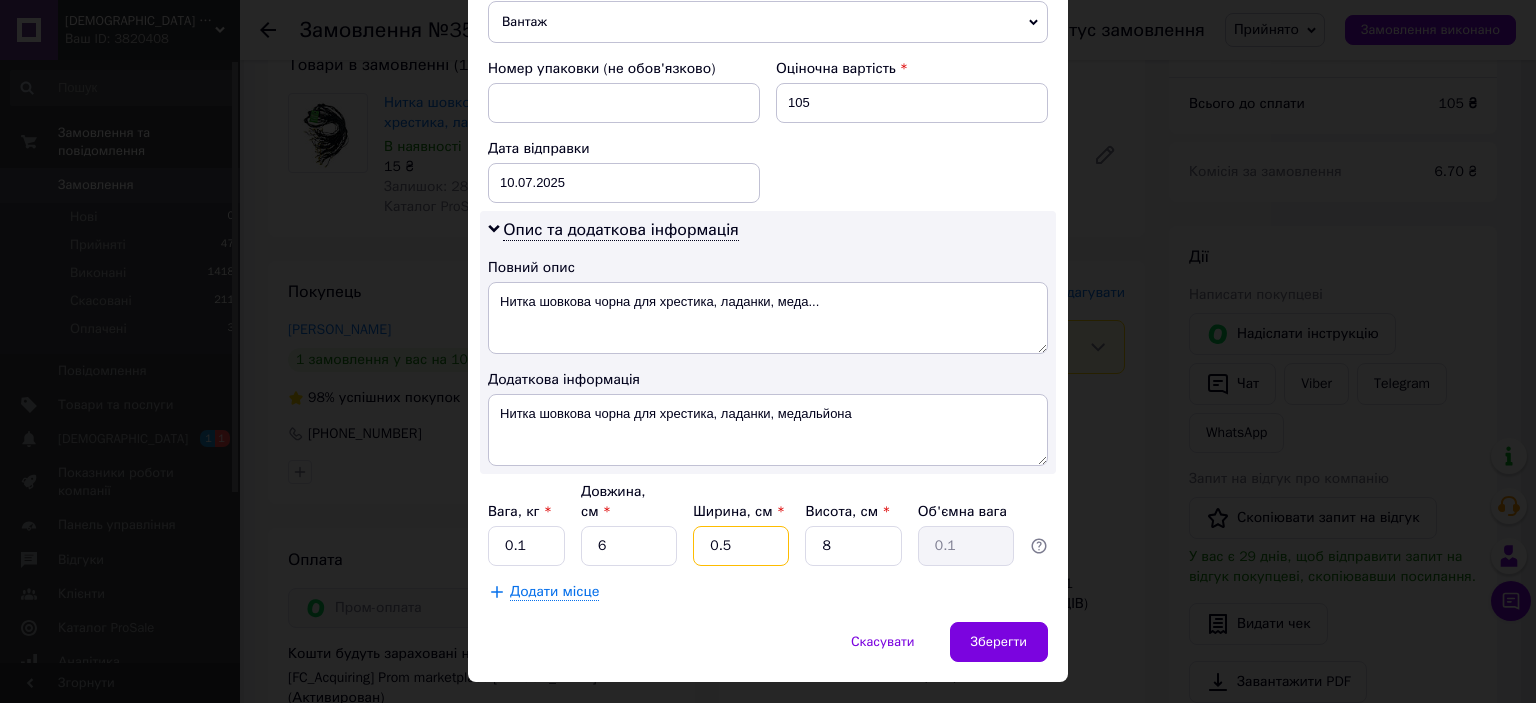 drag, startPoint x: 733, startPoint y: 496, endPoint x: 686, endPoint y: 499, distance: 47.095646 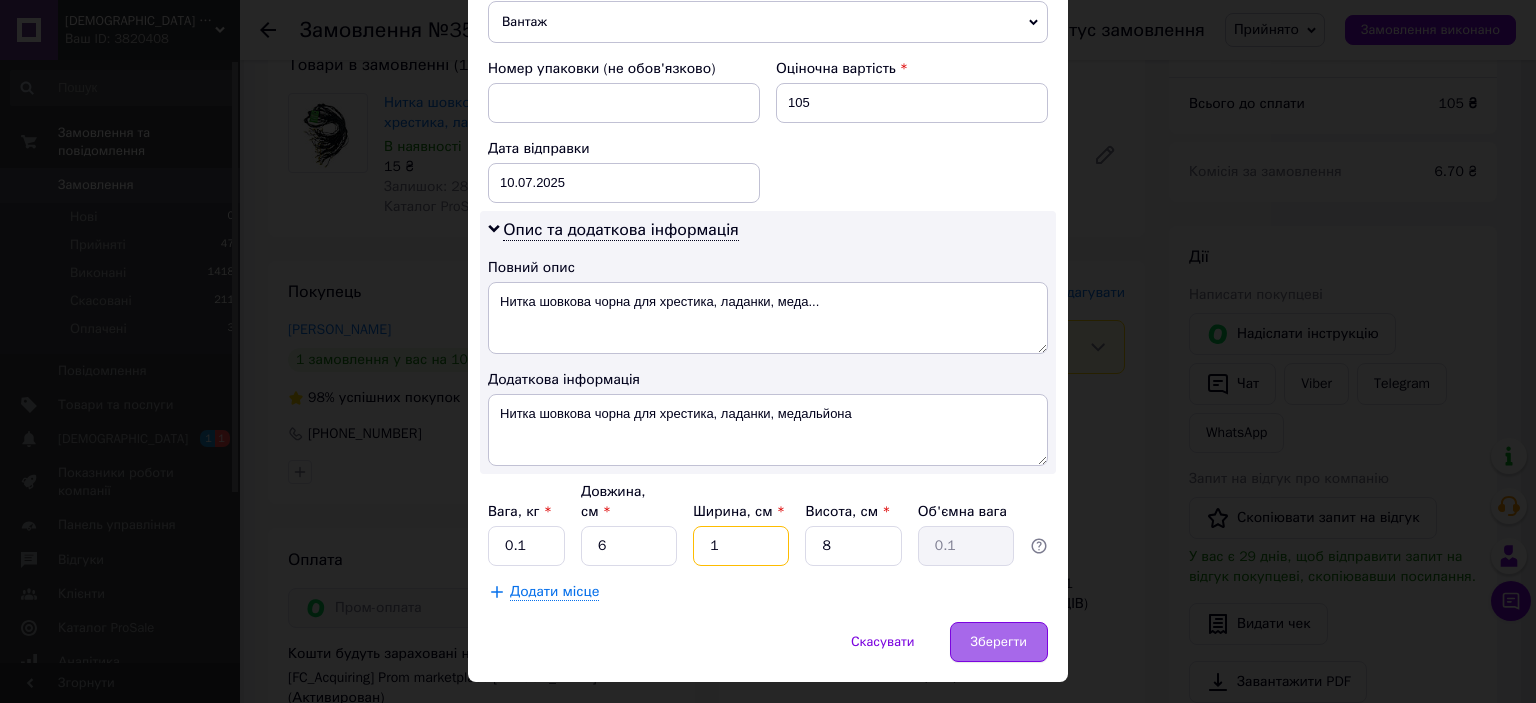 type on "1" 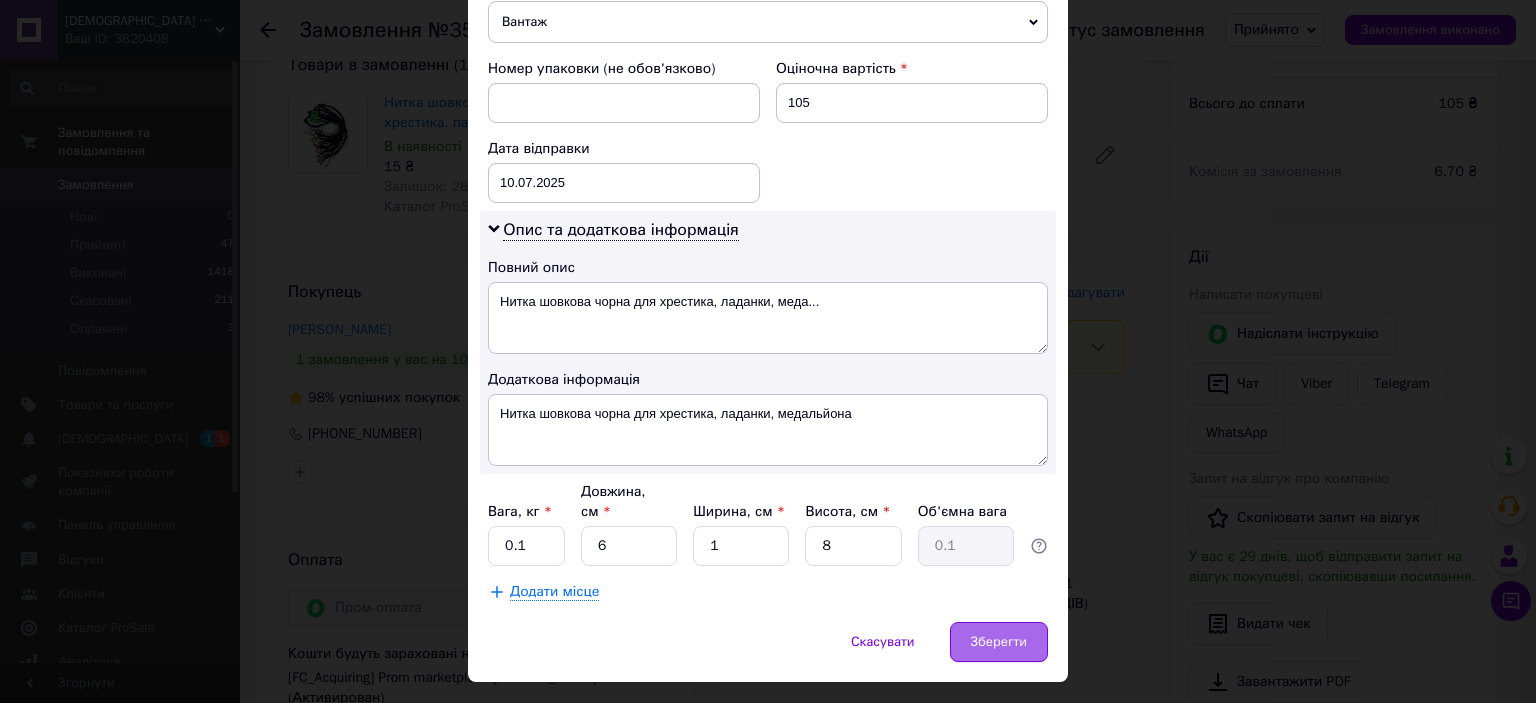 click on "Зберегти" at bounding box center [999, 642] 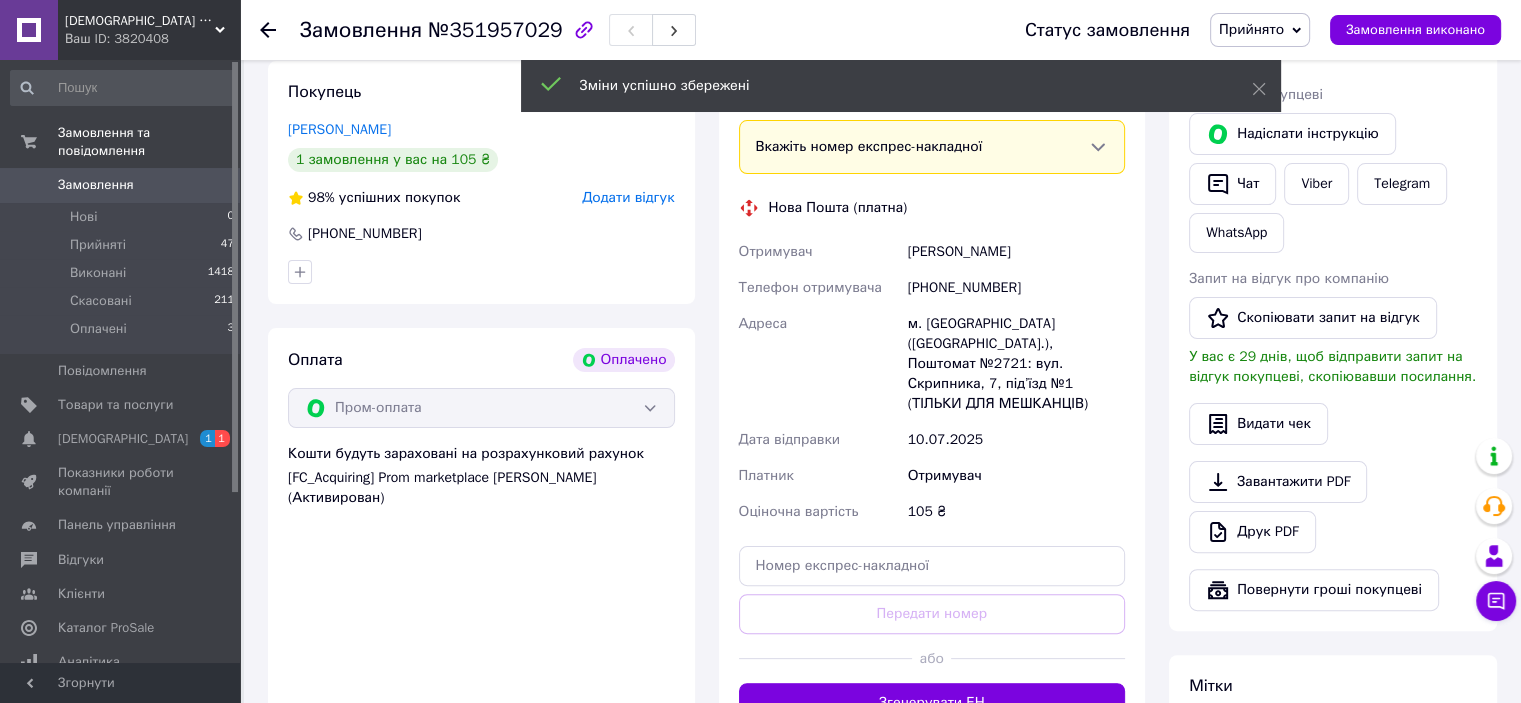 scroll, scrollTop: 600, scrollLeft: 0, axis: vertical 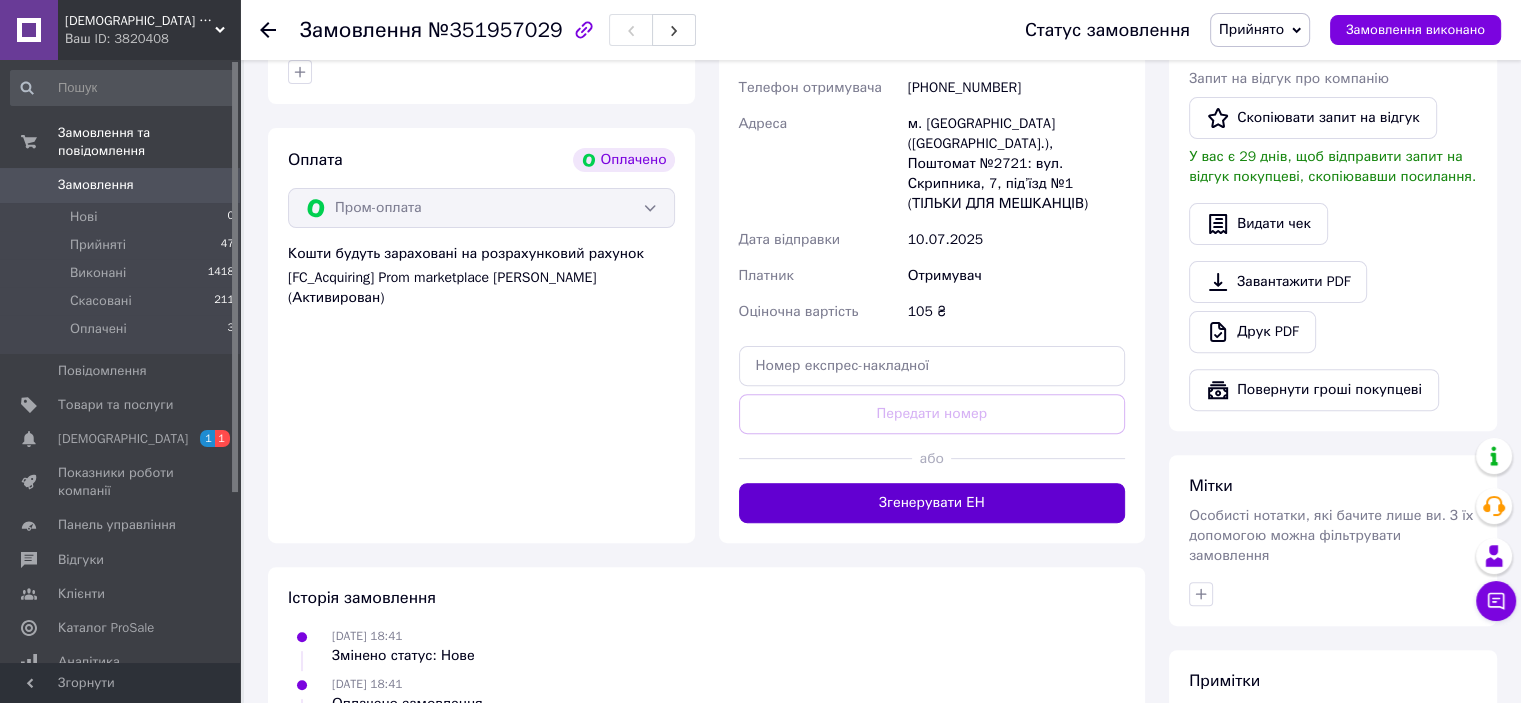 click on "Згенерувати ЕН" at bounding box center (932, 503) 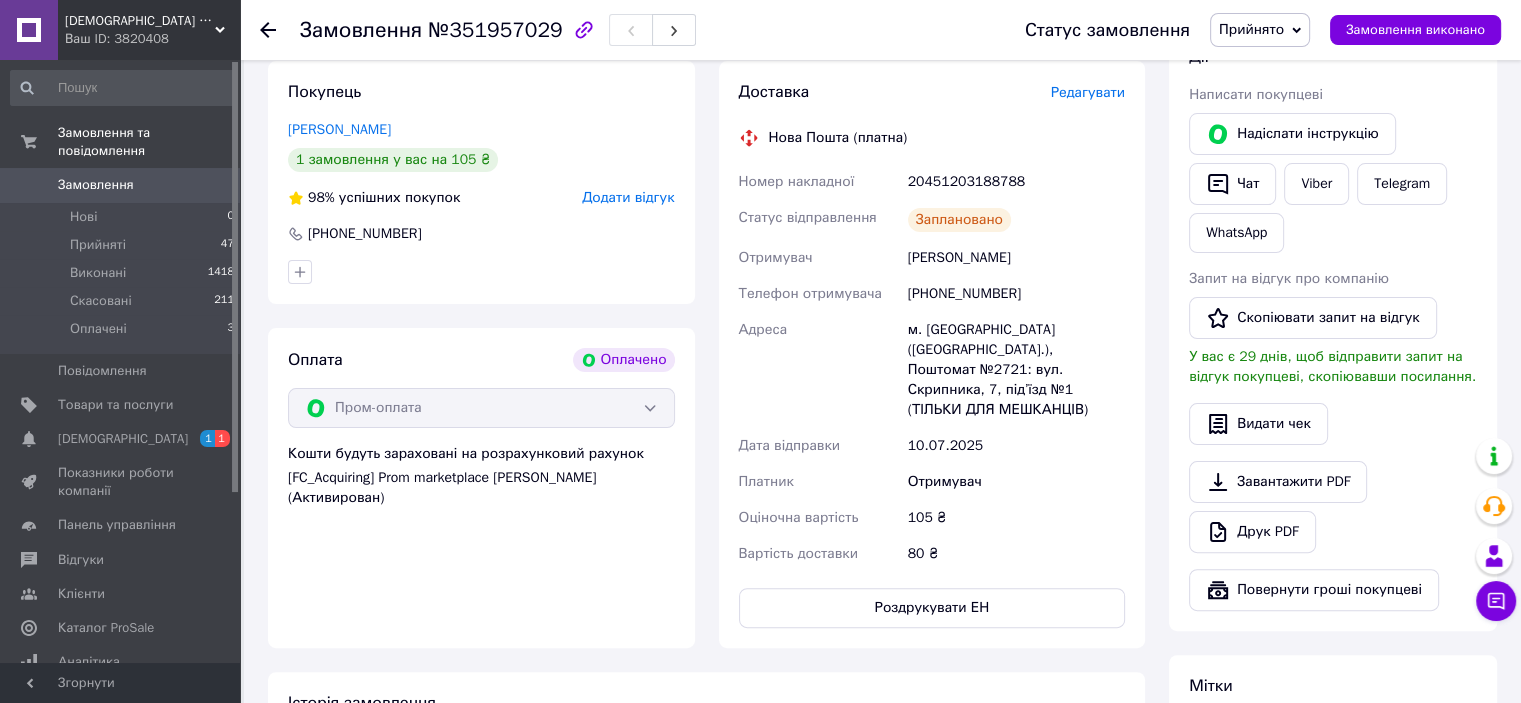 scroll, scrollTop: 300, scrollLeft: 0, axis: vertical 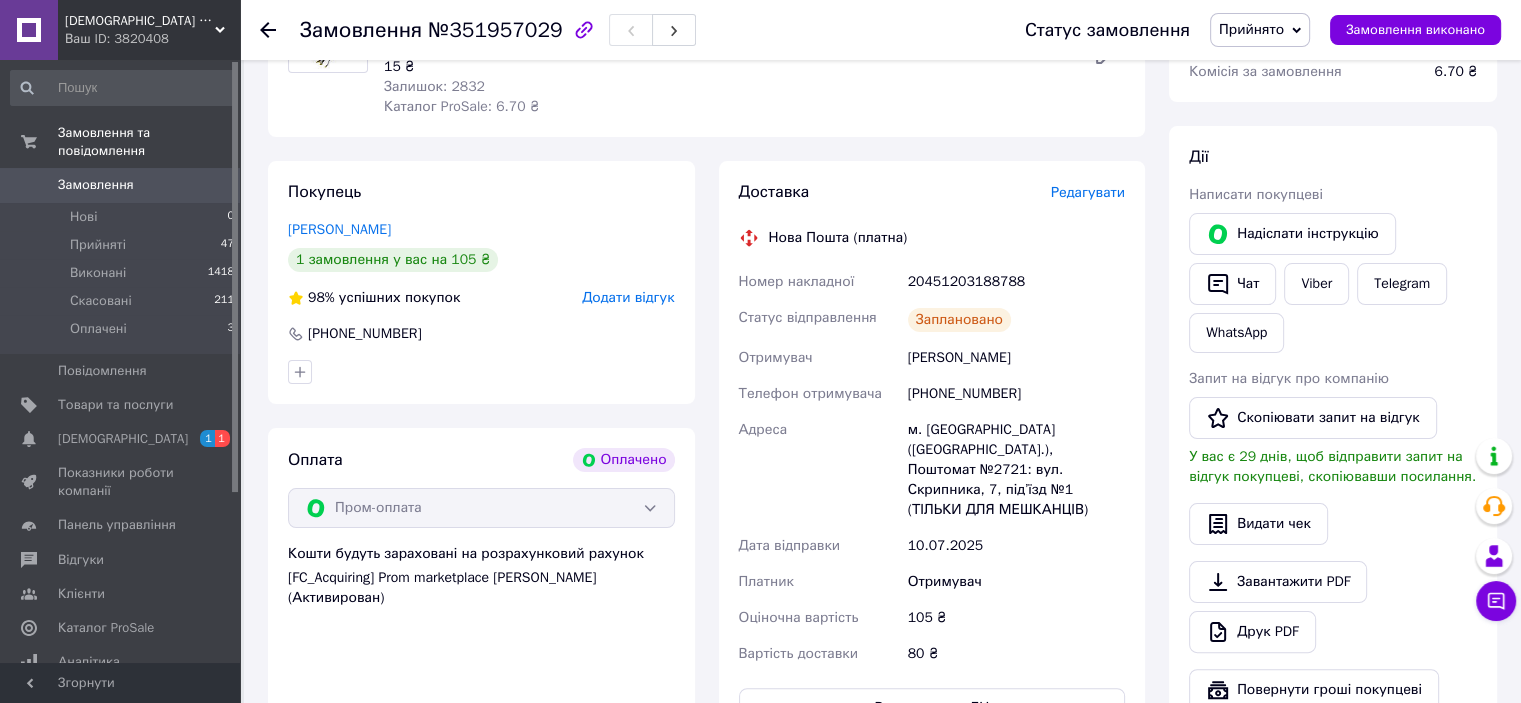 click 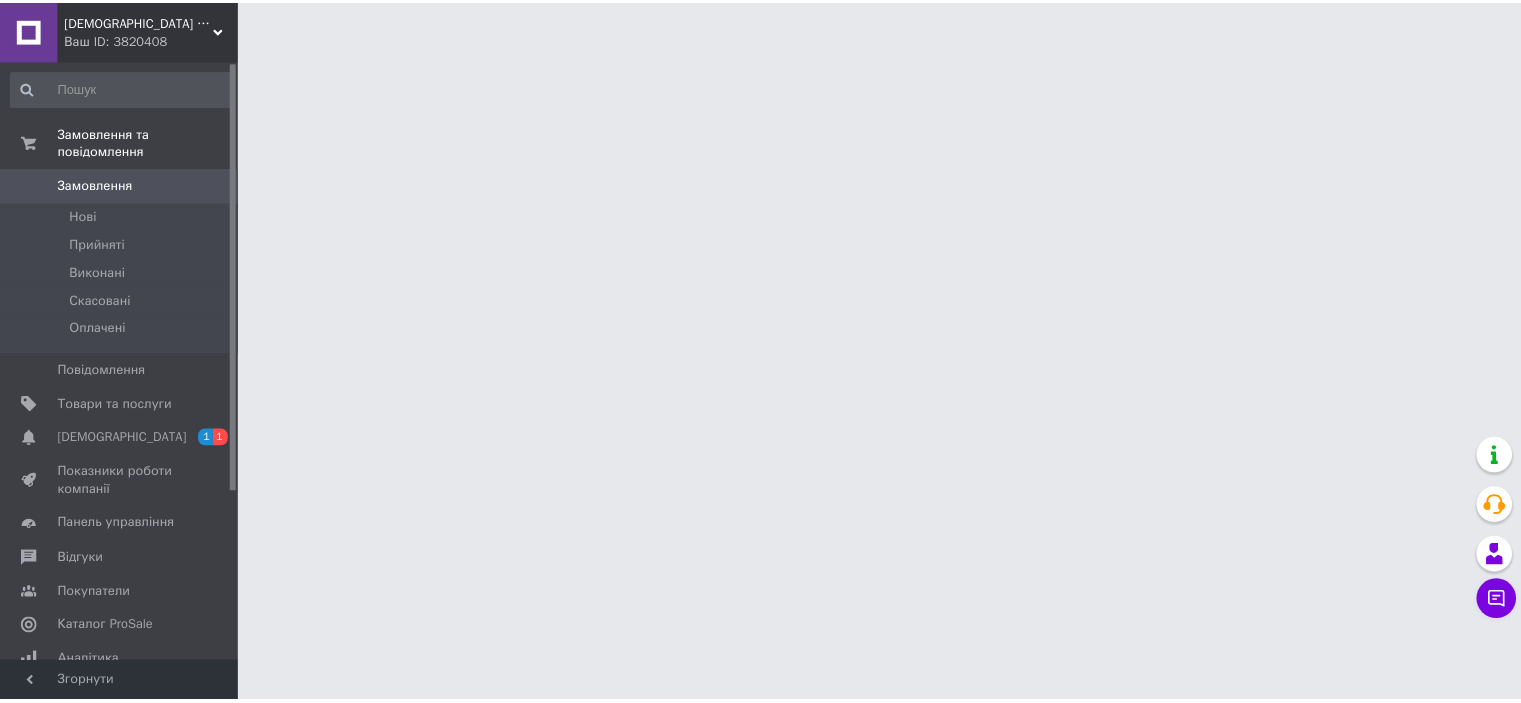 scroll, scrollTop: 0, scrollLeft: 0, axis: both 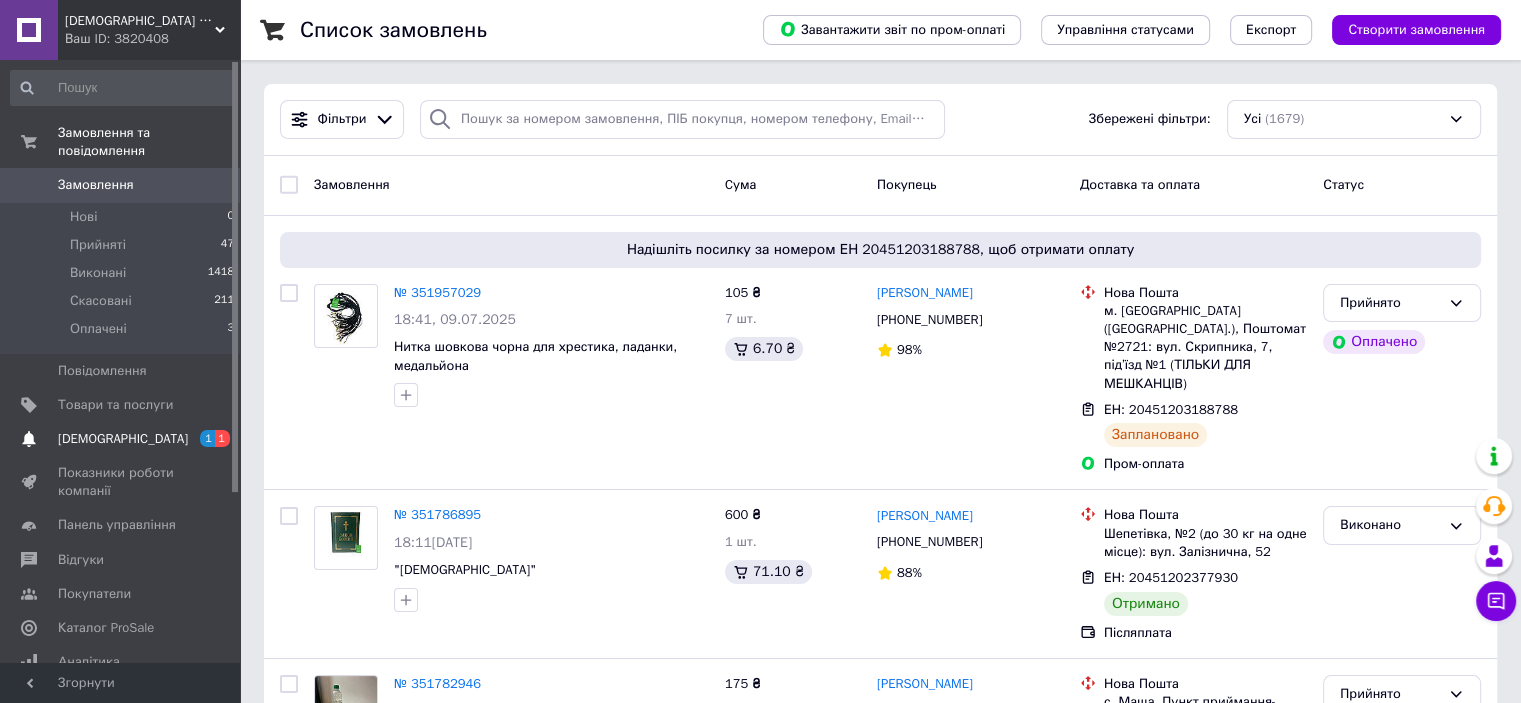 click on "[DEMOGRAPHIC_DATA]" at bounding box center (123, 439) 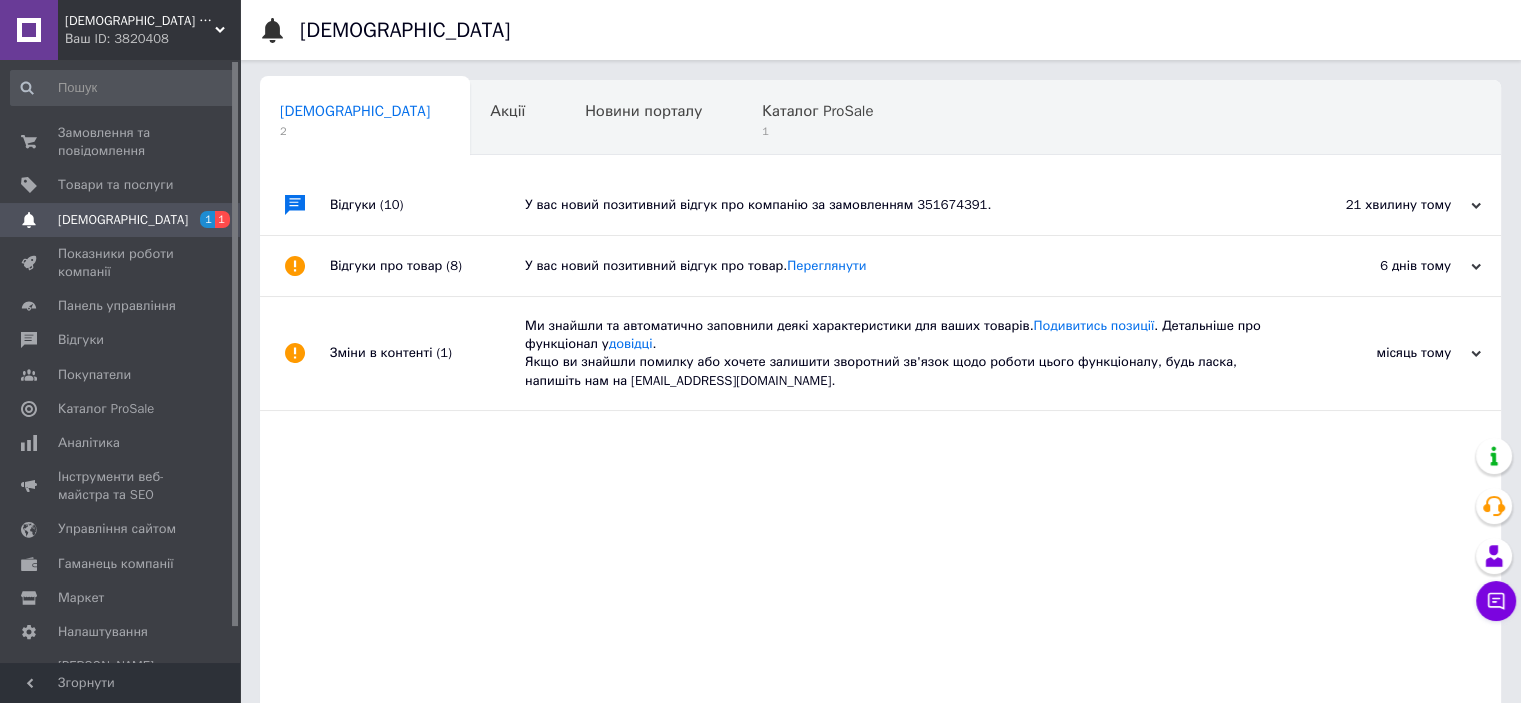 click on "У вас новий позитивний відгук про компанію за замовленням 351674391." at bounding box center [903, 205] 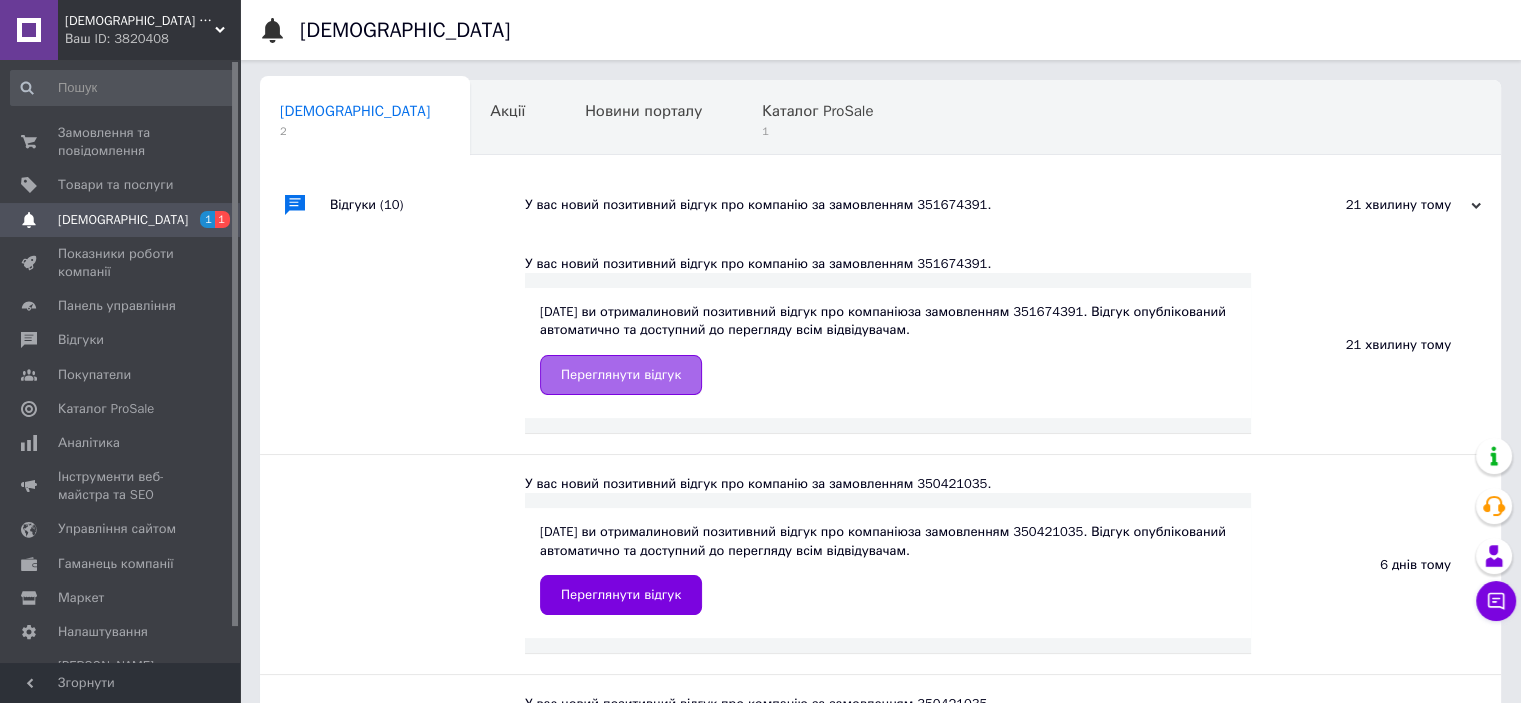 click on "Переглянути відгук" at bounding box center (621, 375) 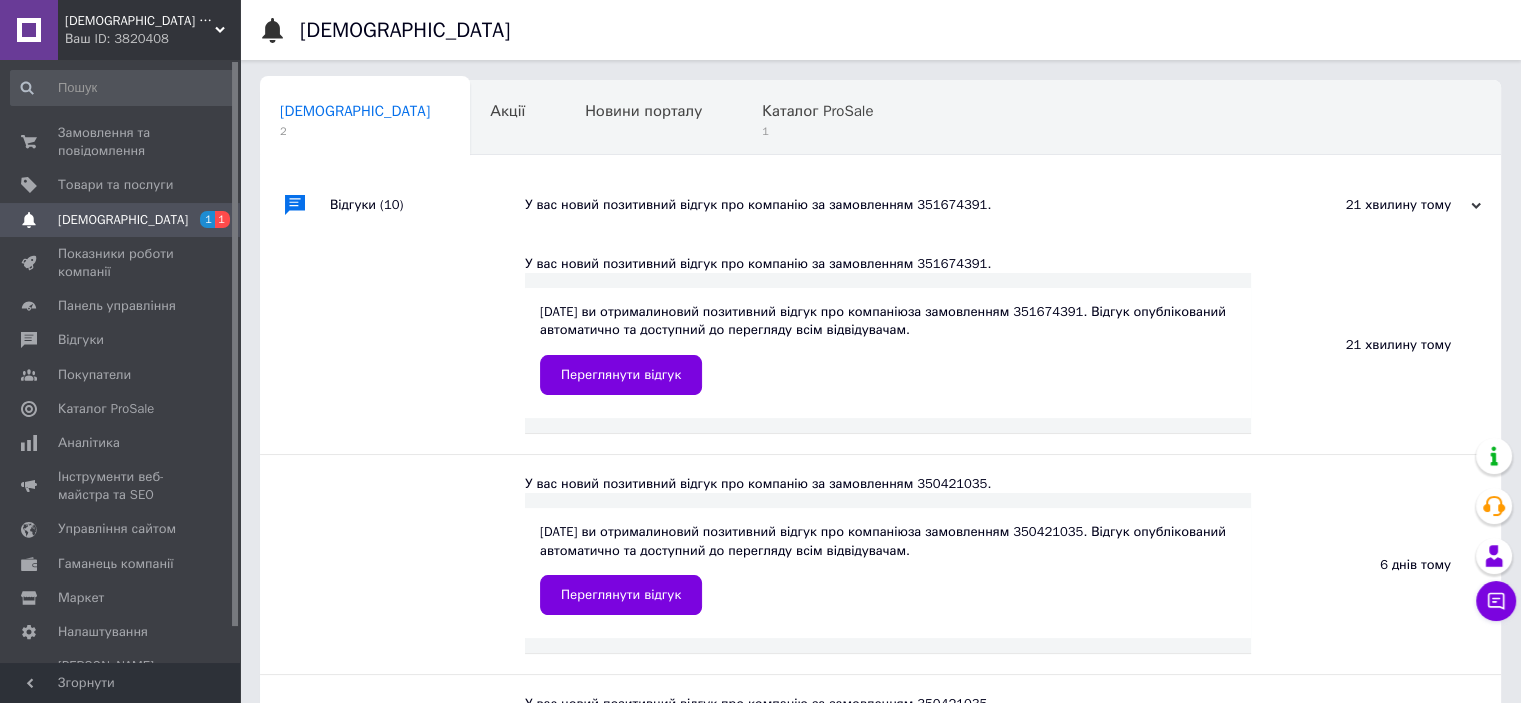scroll, scrollTop: 100, scrollLeft: 0, axis: vertical 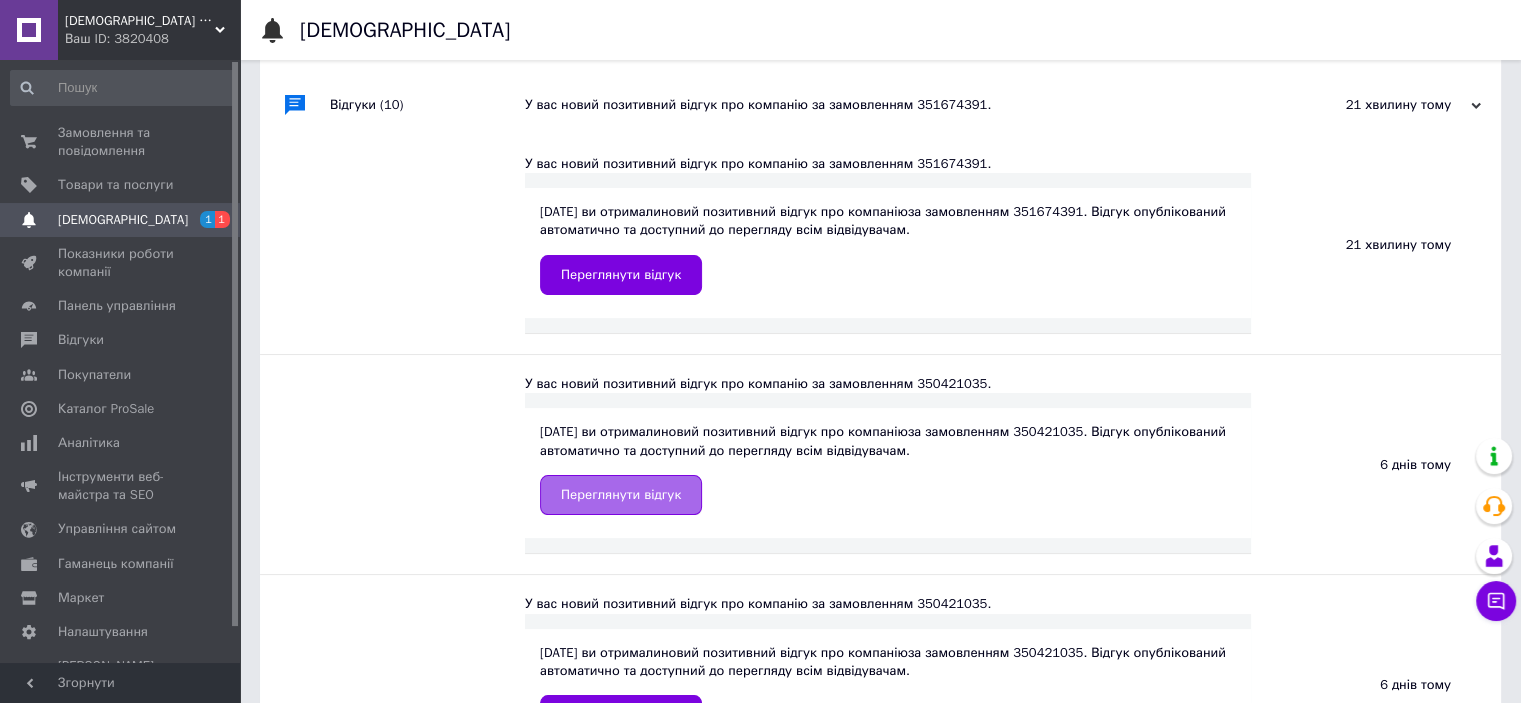 click on "Переглянути відгук" at bounding box center [621, 495] 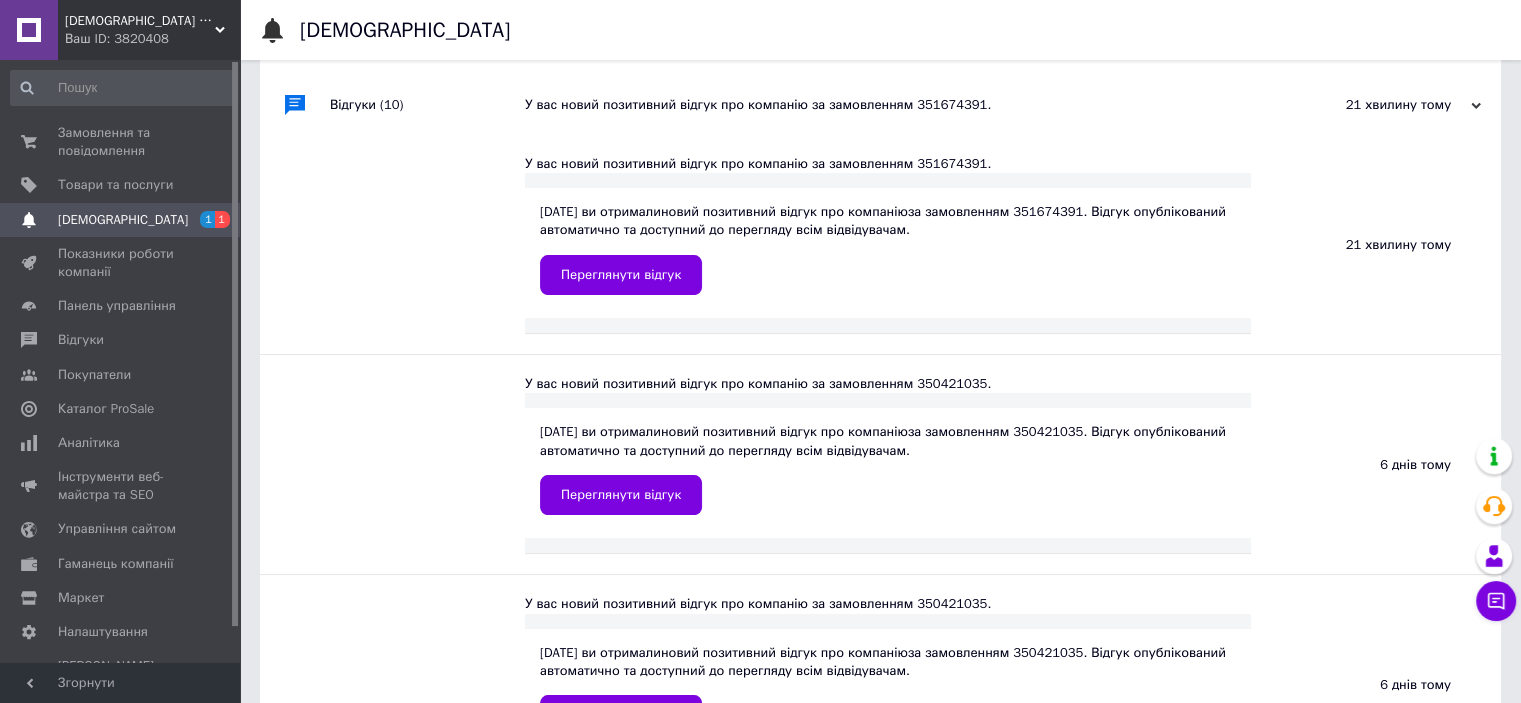 scroll, scrollTop: 0, scrollLeft: 0, axis: both 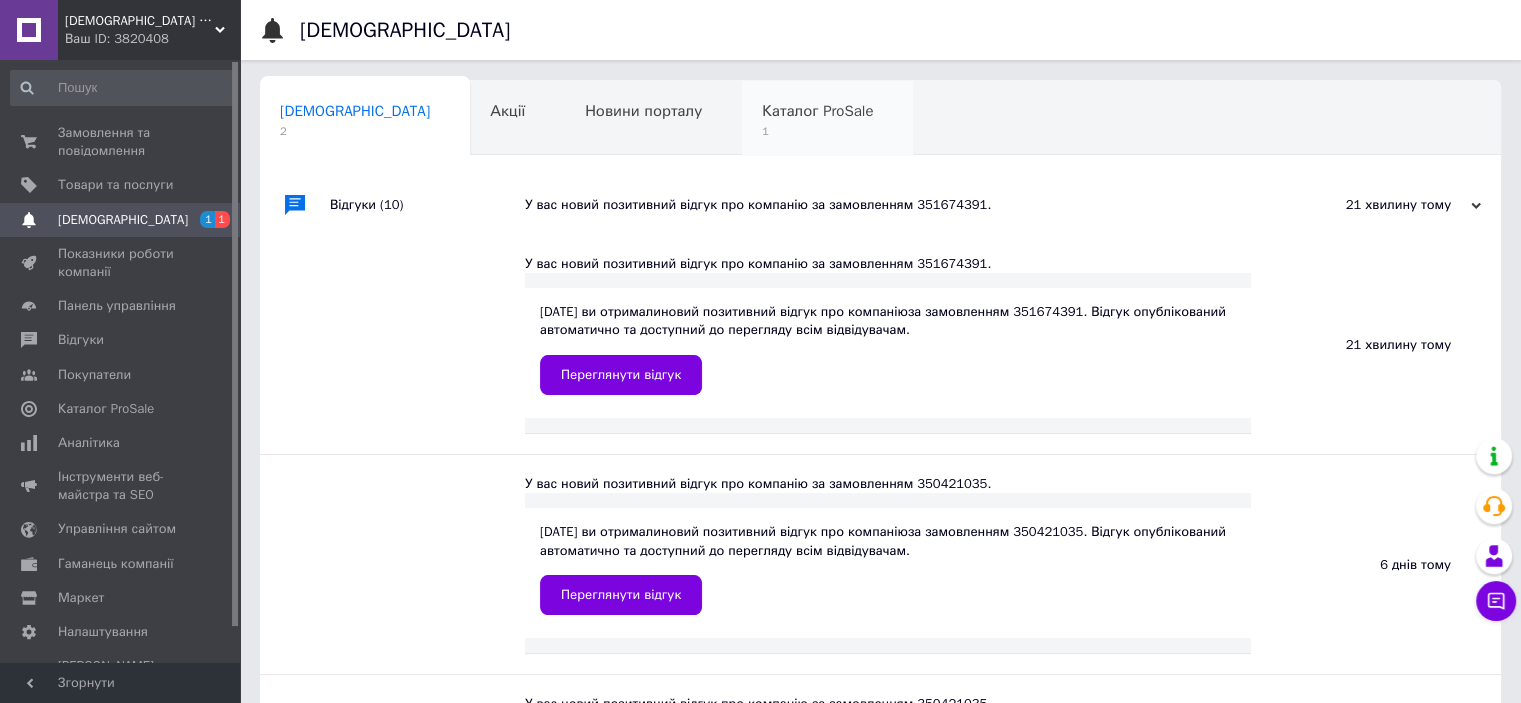 click on "Каталог ProSale" at bounding box center [817, 111] 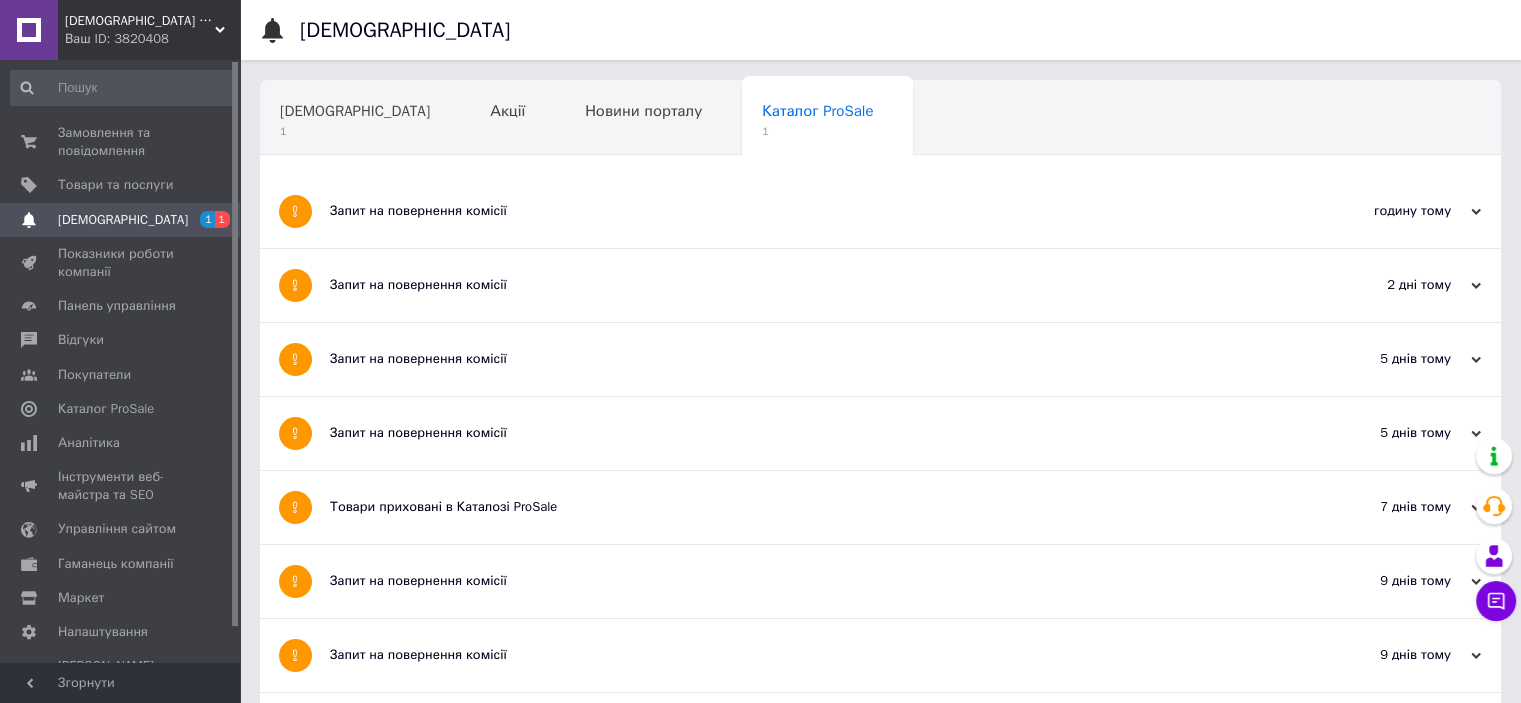 click on "Запит на повернення комісії" at bounding box center [805, 211] 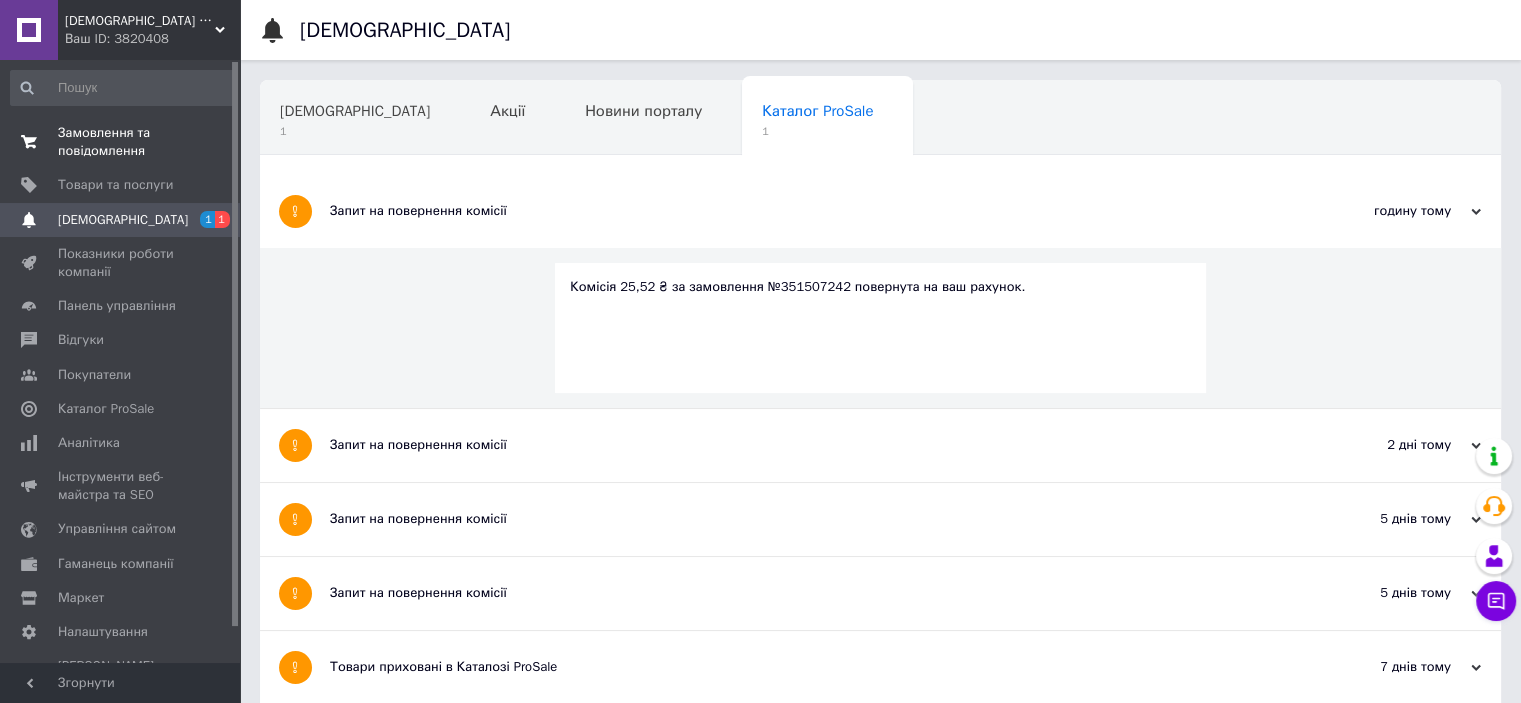 click on "Замовлення та повідомлення" at bounding box center [121, 142] 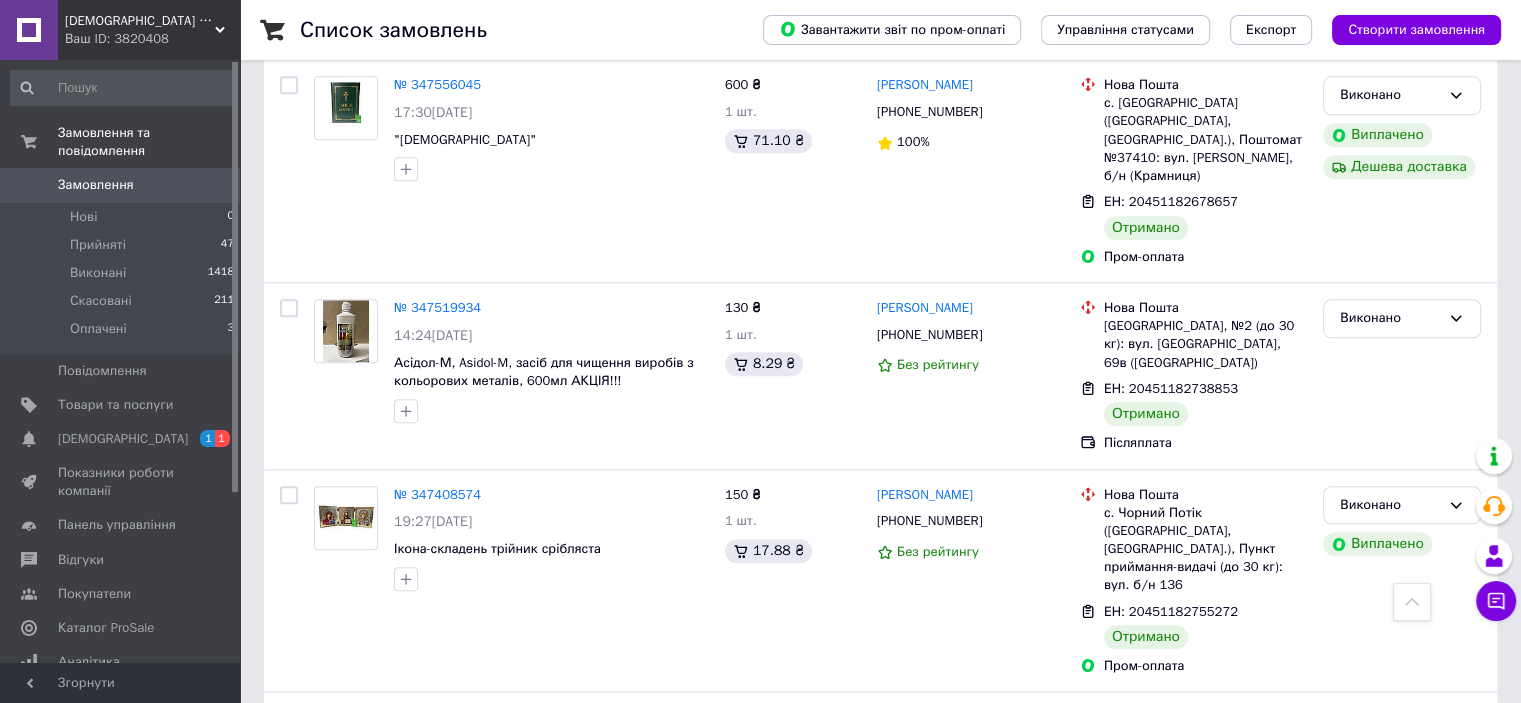 scroll, scrollTop: 17500, scrollLeft: 0, axis: vertical 